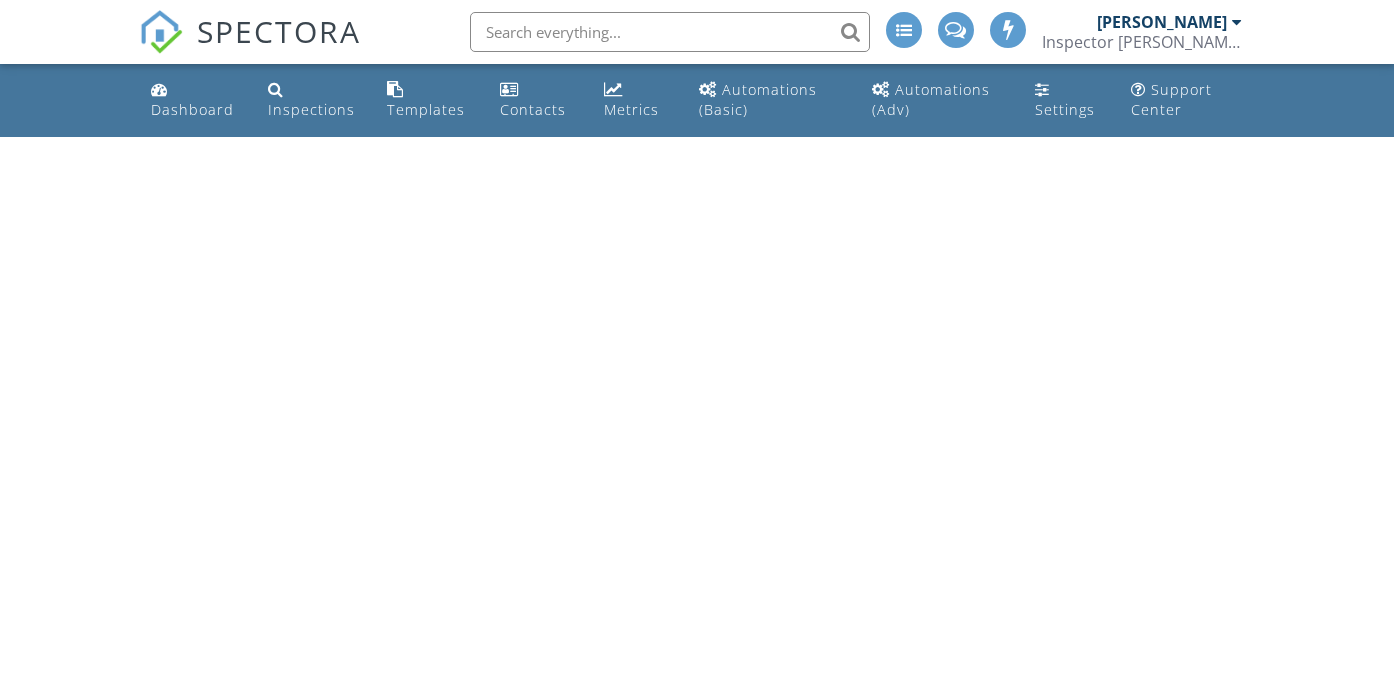 scroll, scrollTop: 0, scrollLeft: 0, axis: both 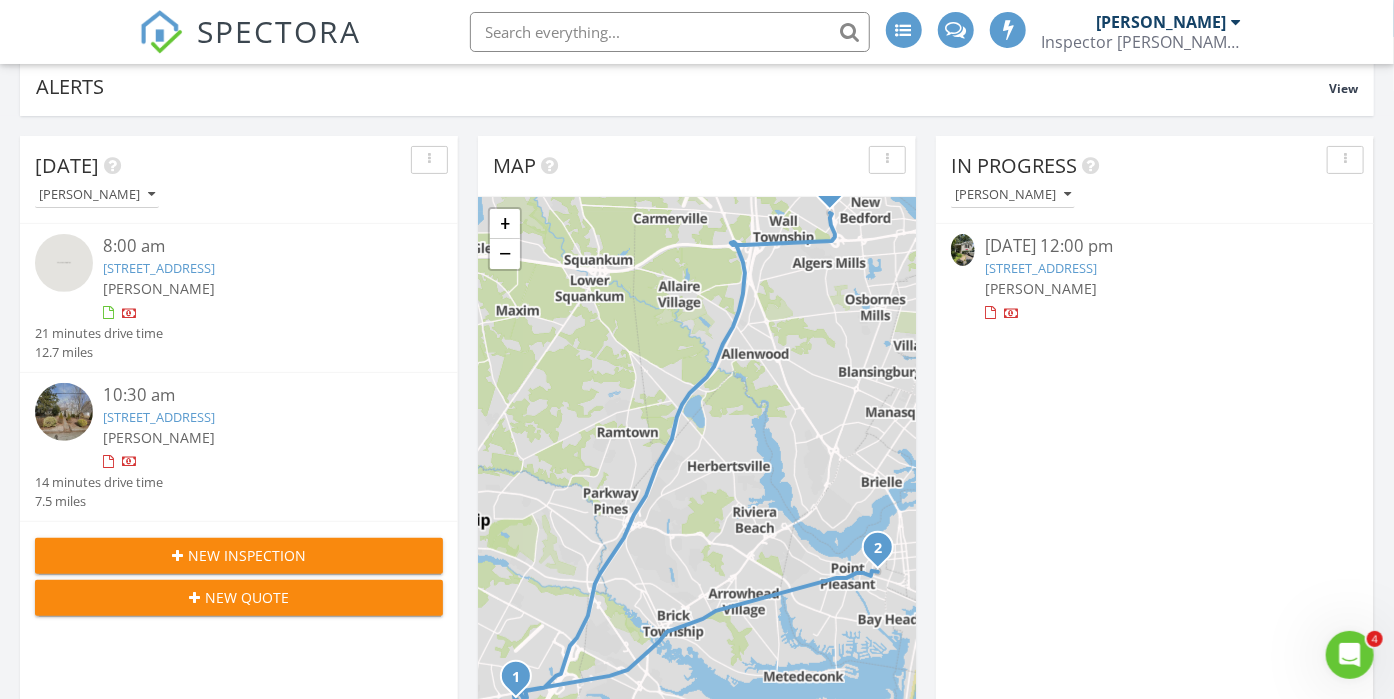 click on "New Inspection" at bounding box center (247, 555) 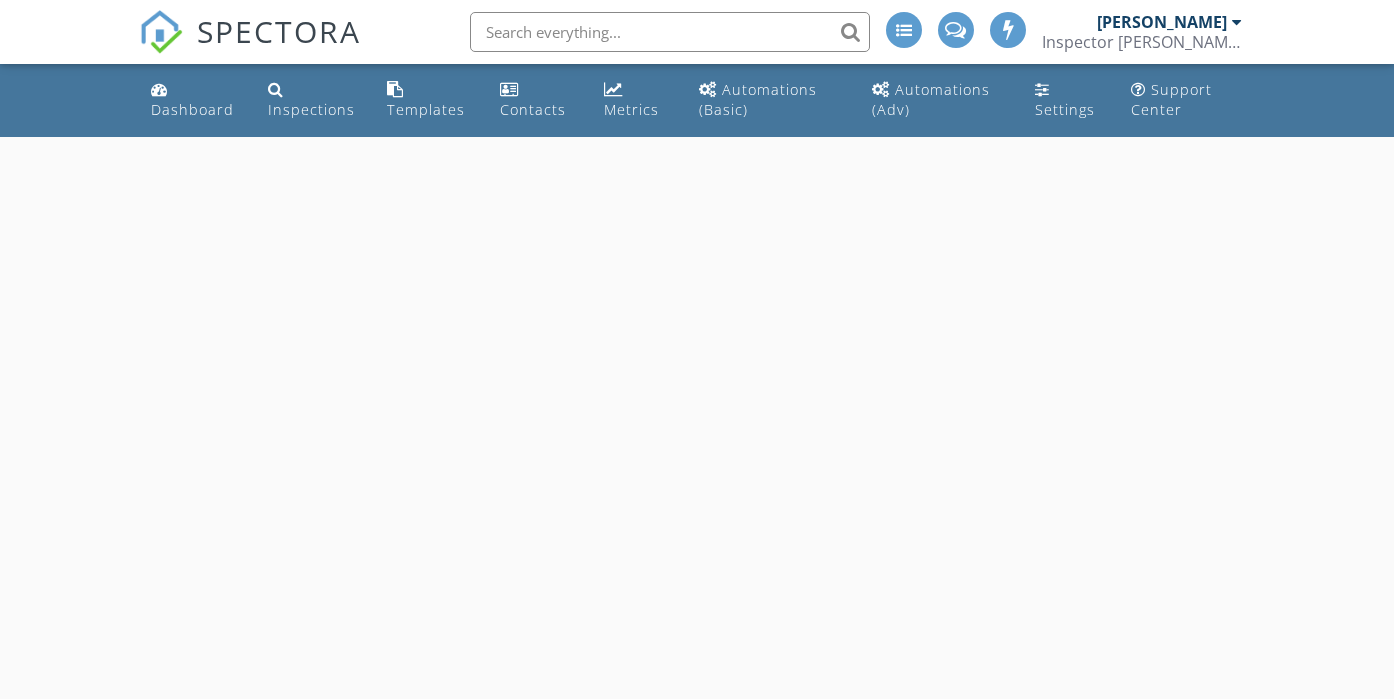 scroll, scrollTop: 0, scrollLeft: 0, axis: both 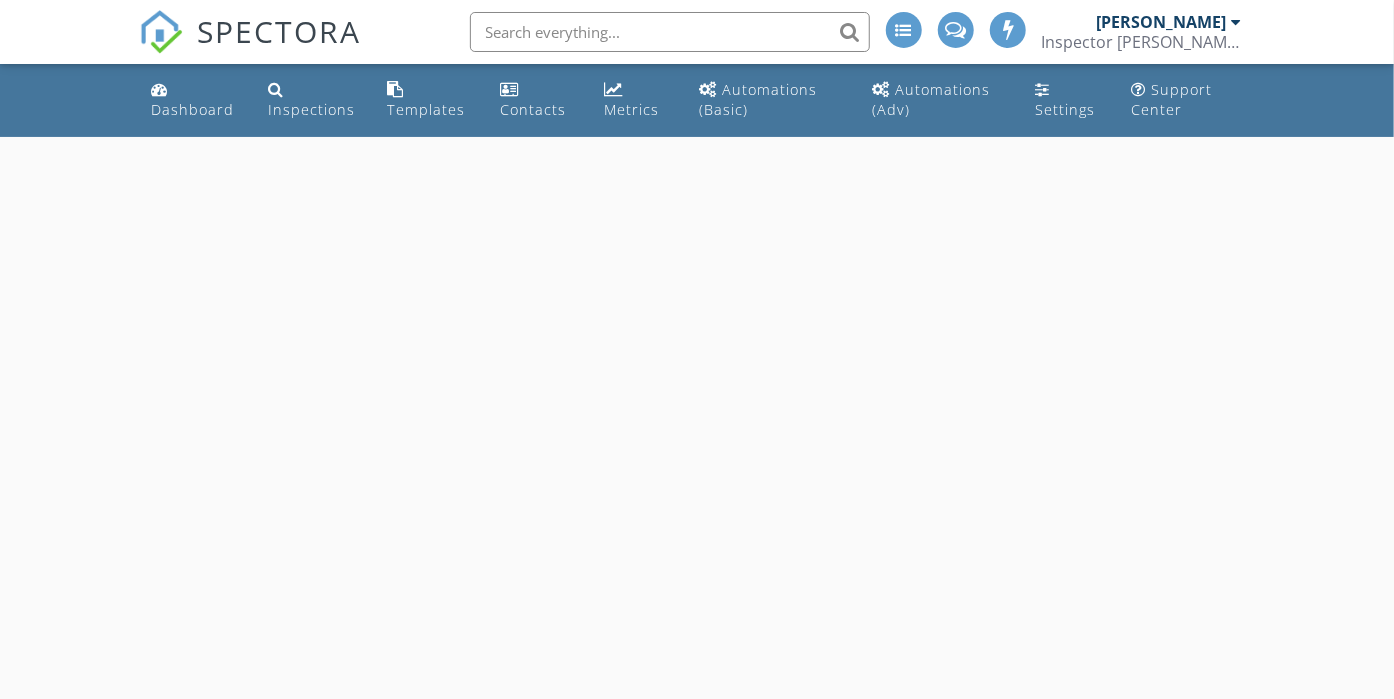 select on "6" 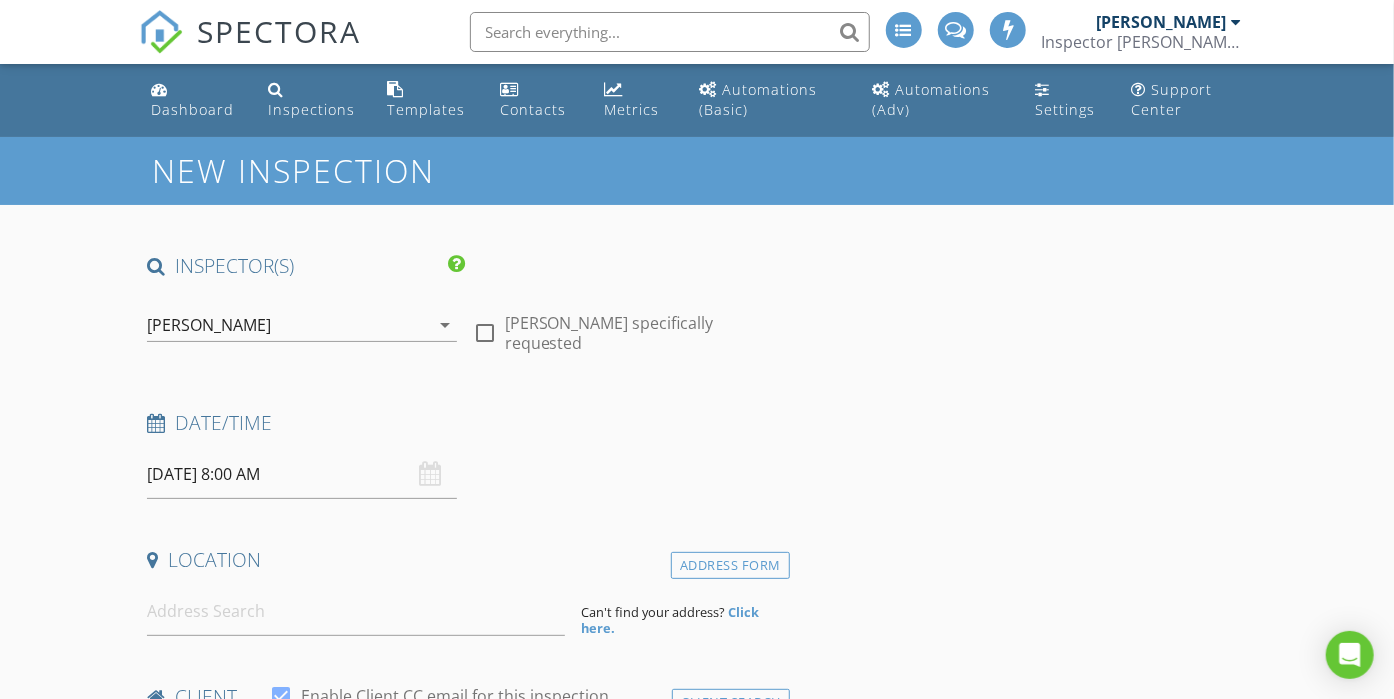 scroll, scrollTop: 0, scrollLeft: 0, axis: both 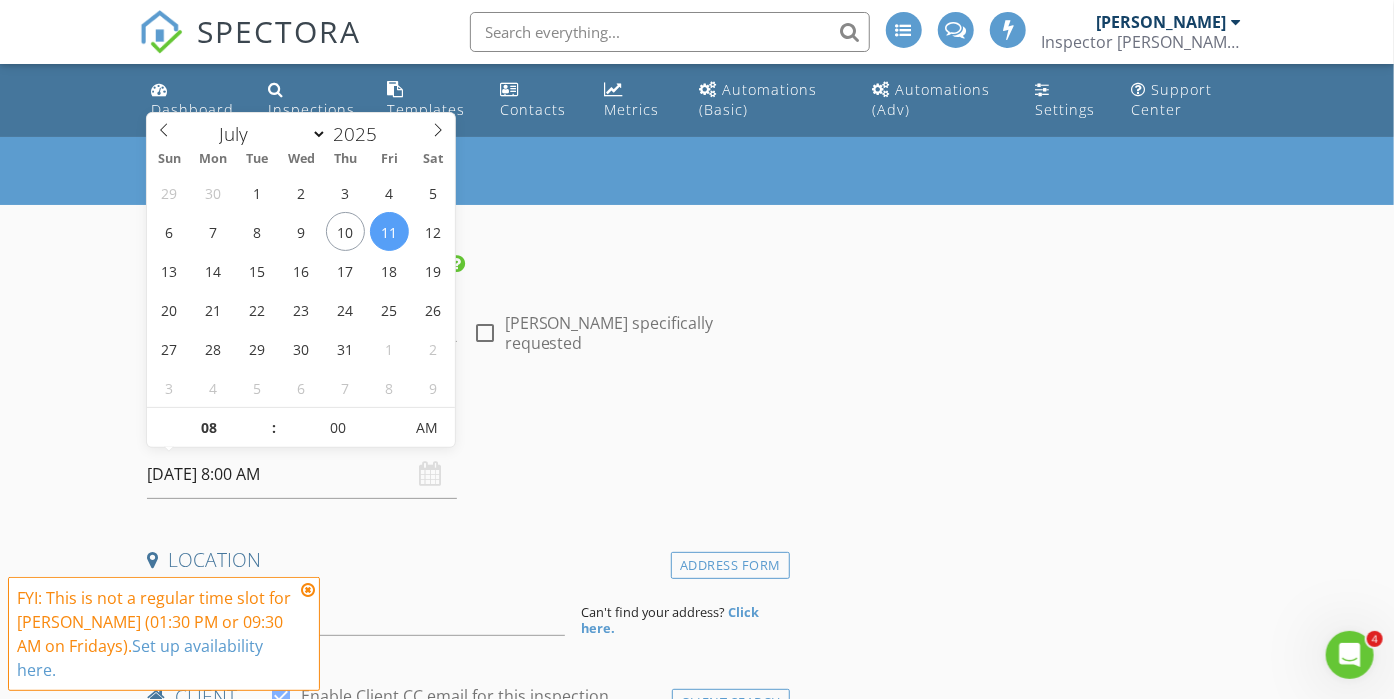 click on "07/11/2025 8:00 AM" at bounding box center (301, 474) 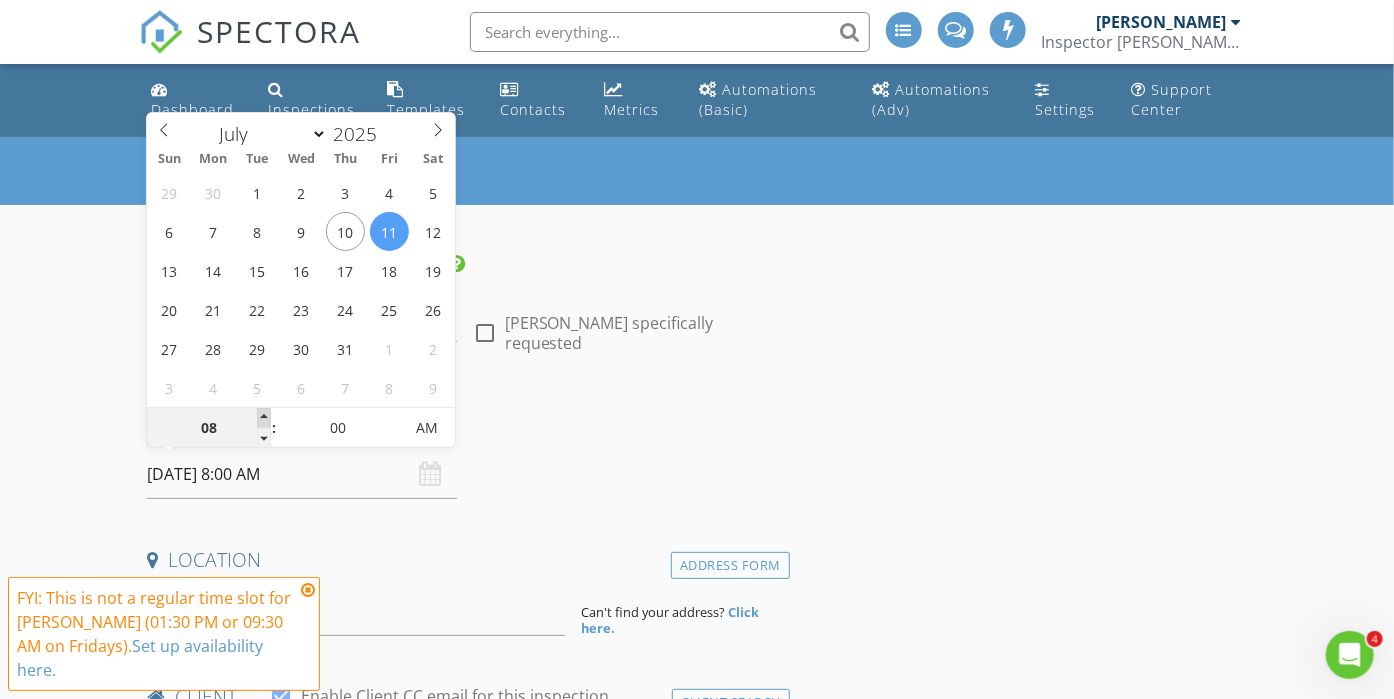 type on "09" 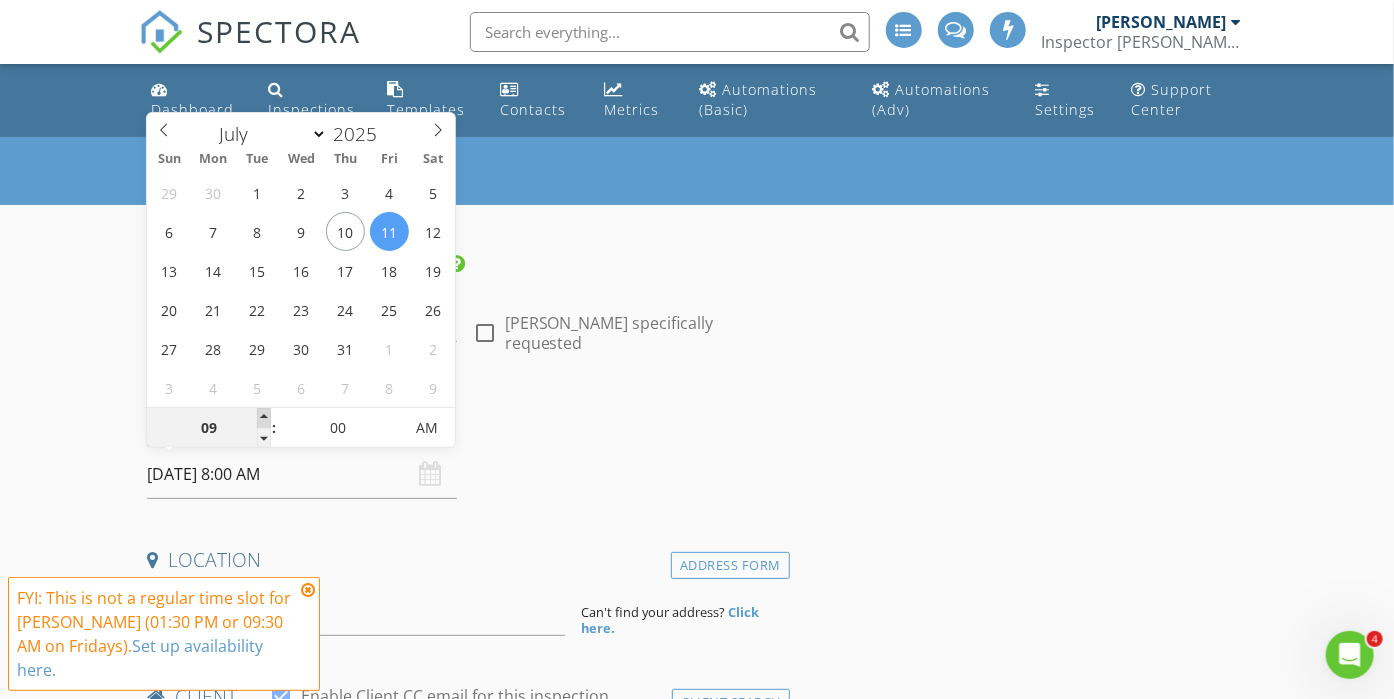 type on "07/11/2025 9:00 AM" 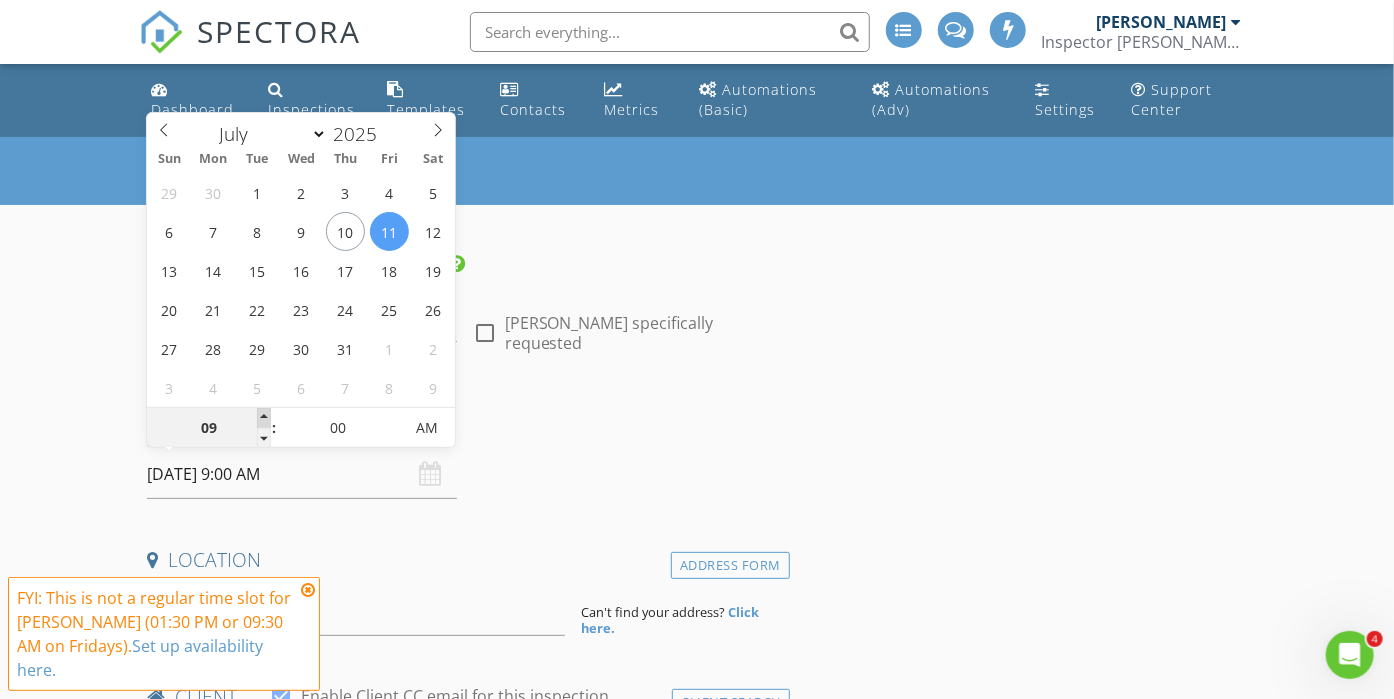 click at bounding box center [264, 418] 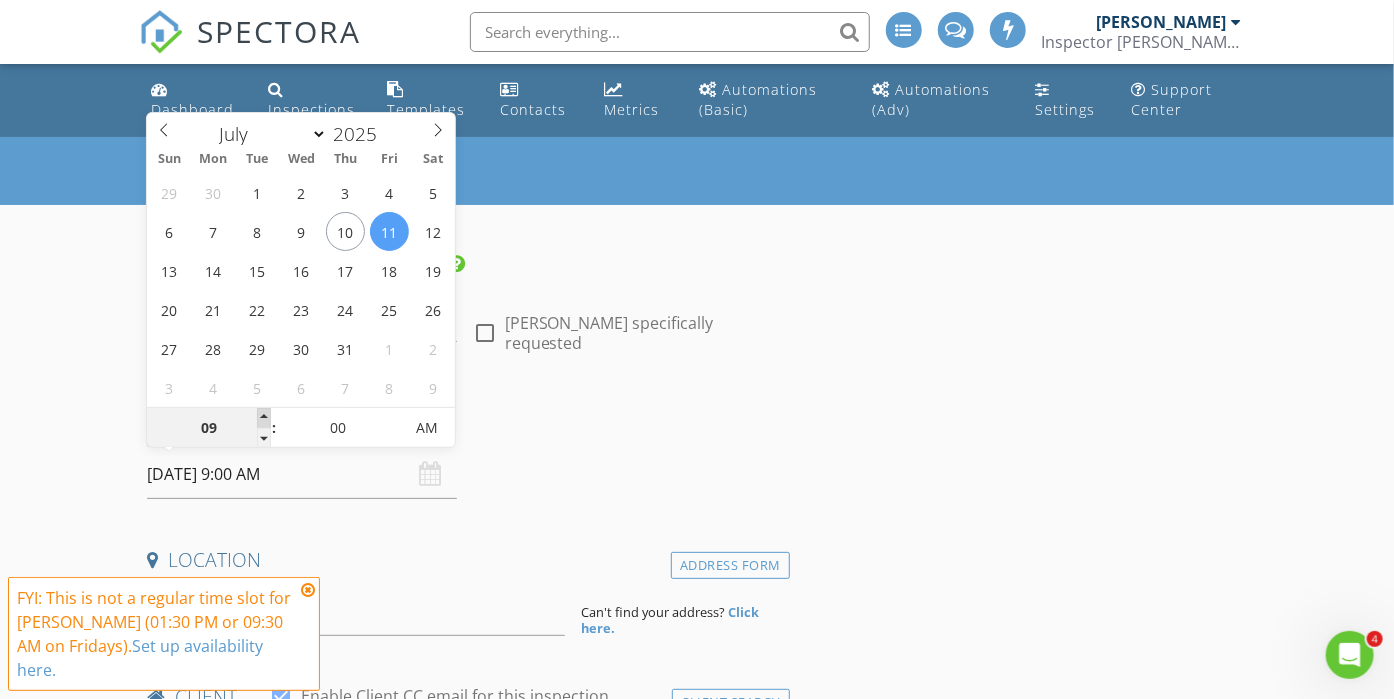 type on "10" 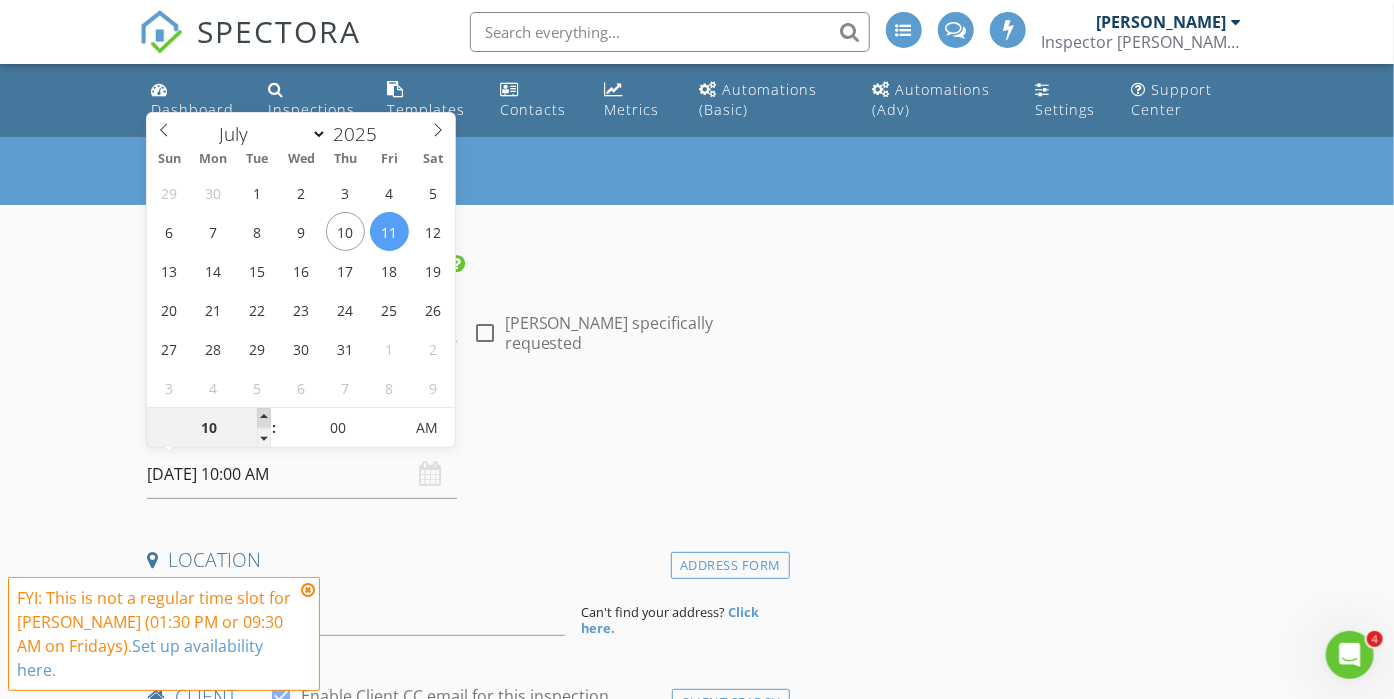 click at bounding box center [264, 418] 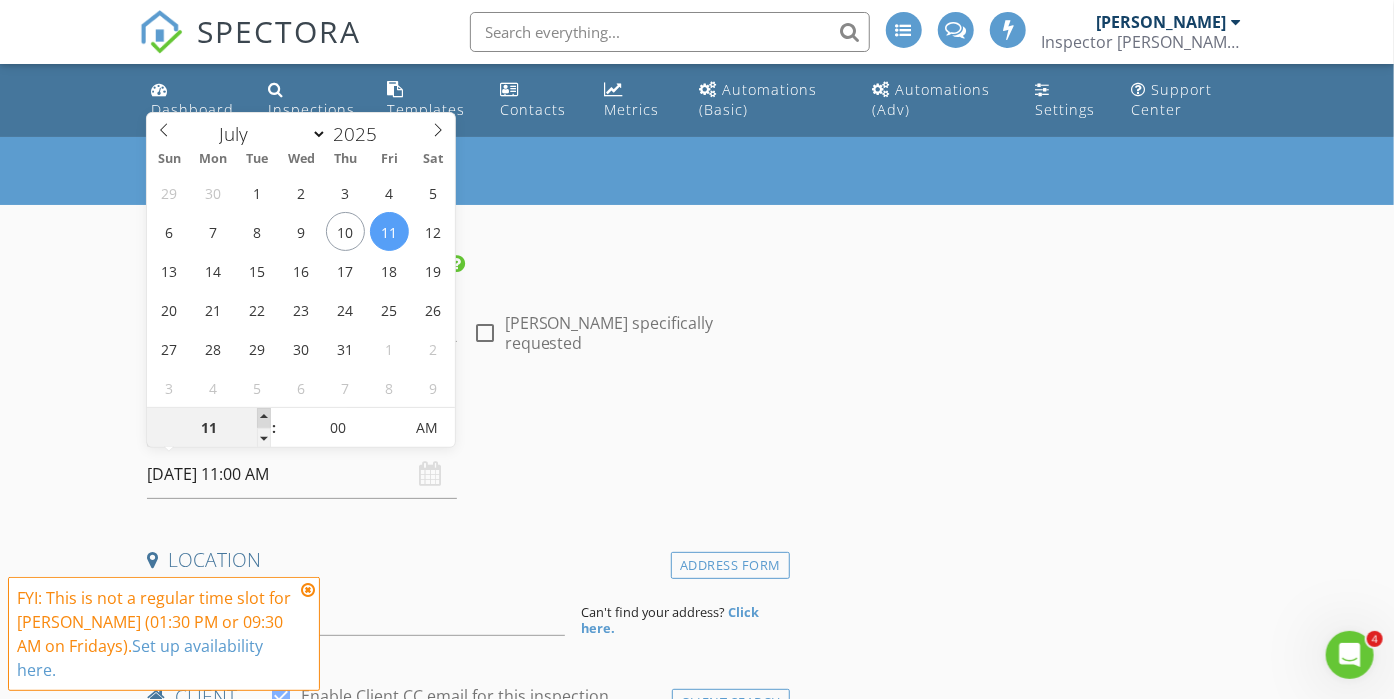 click at bounding box center (264, 418) 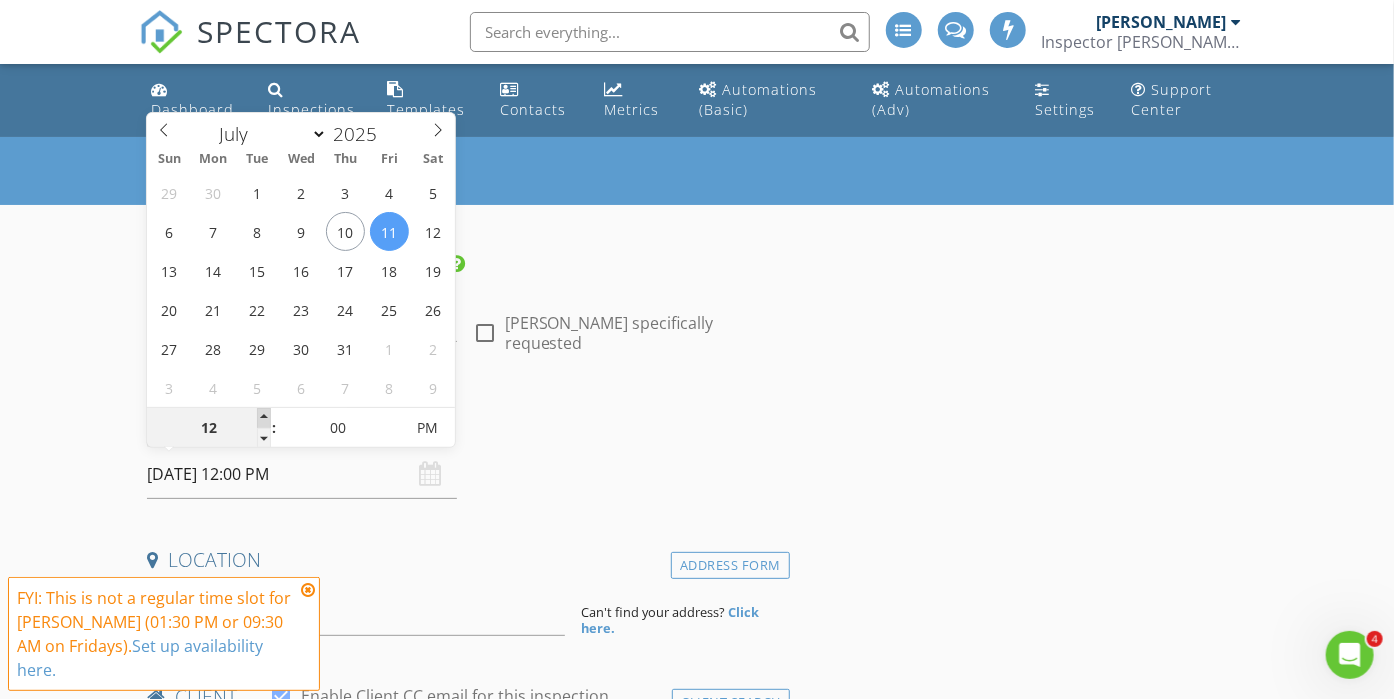 click at bounding box center (264, 418) 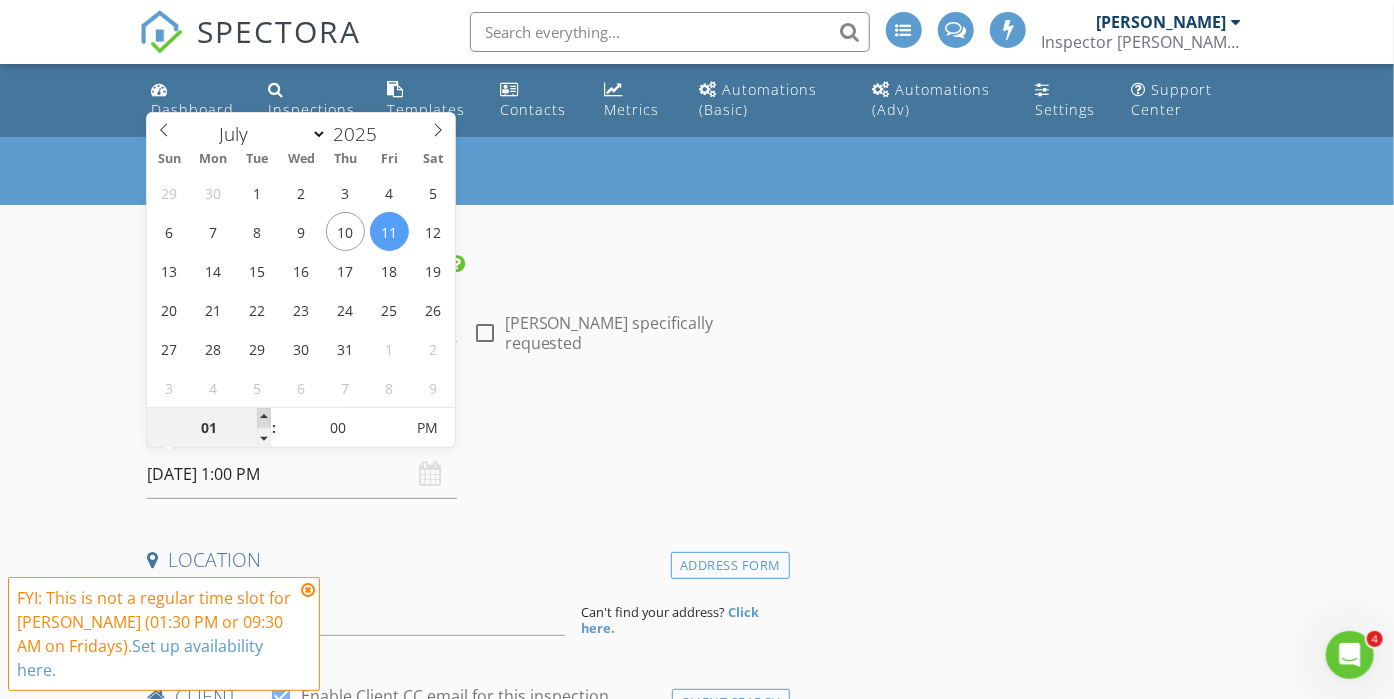click at bounding box center (264, 418) 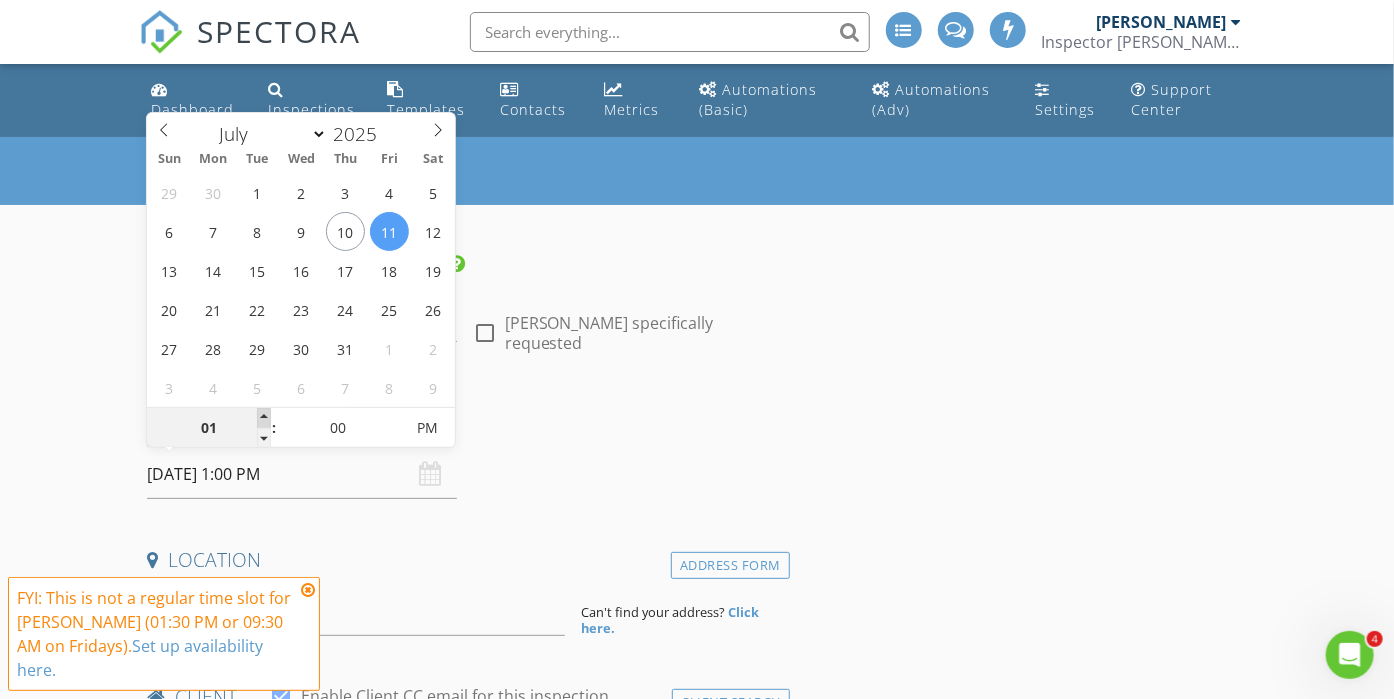 type on "02" 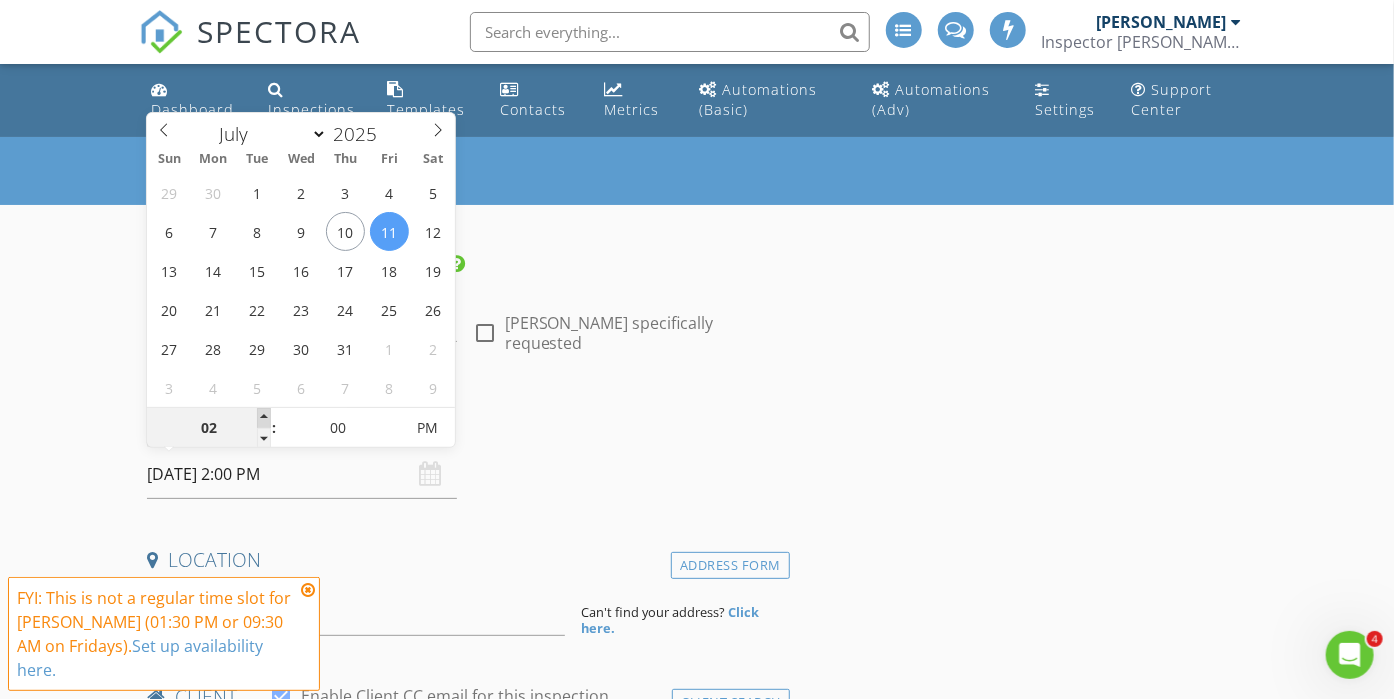 click at bounding box center (264, 418) 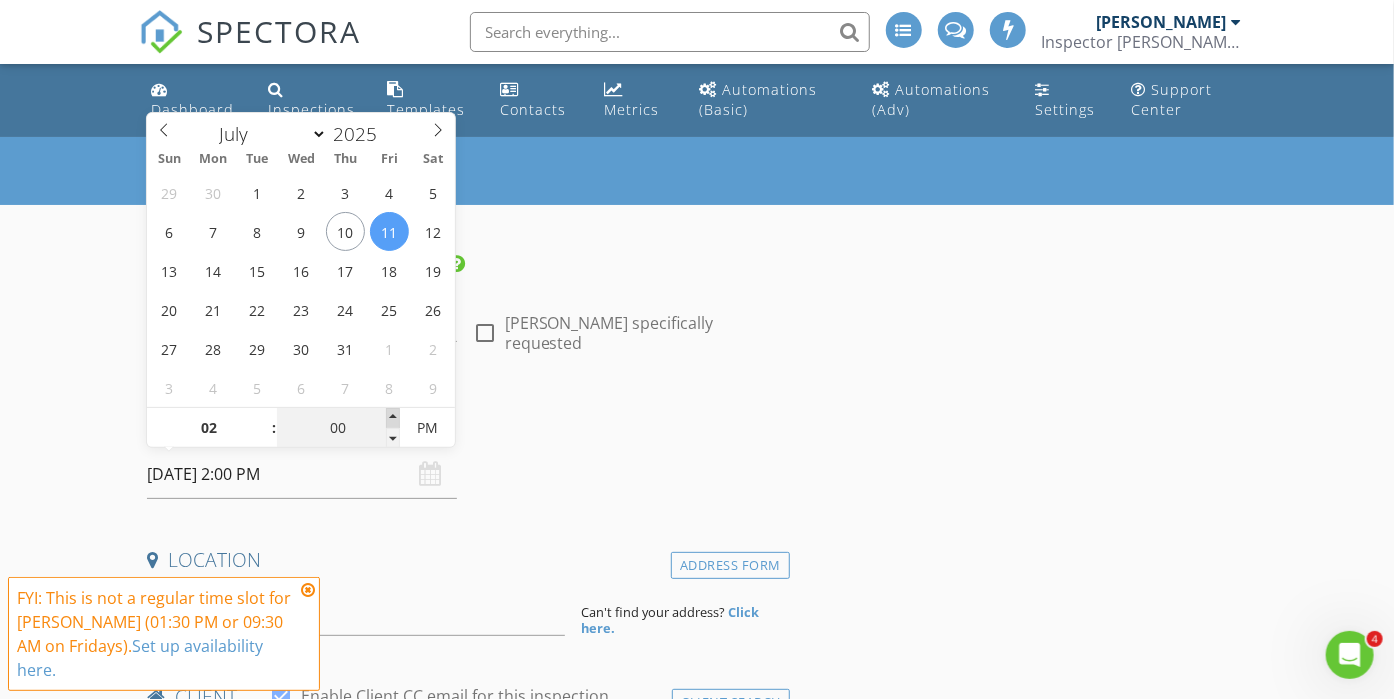 type on "05" 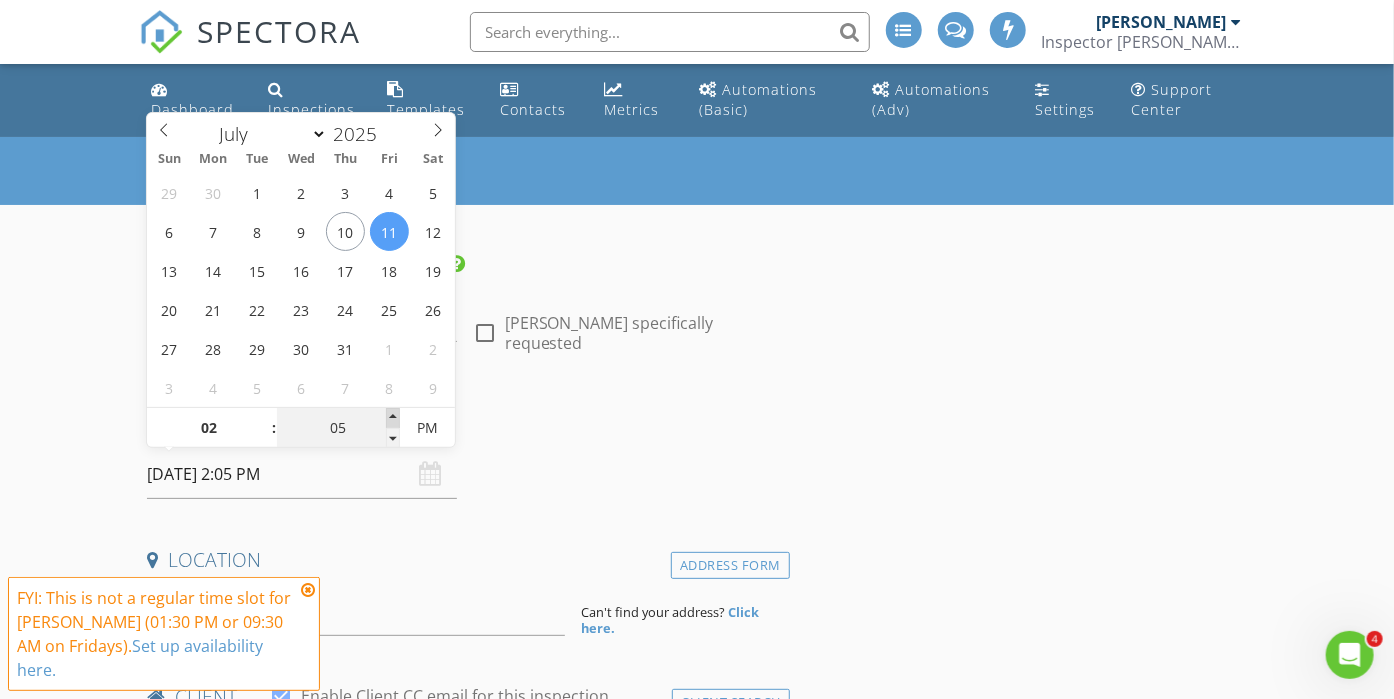 click at bounding box center (393, 418) 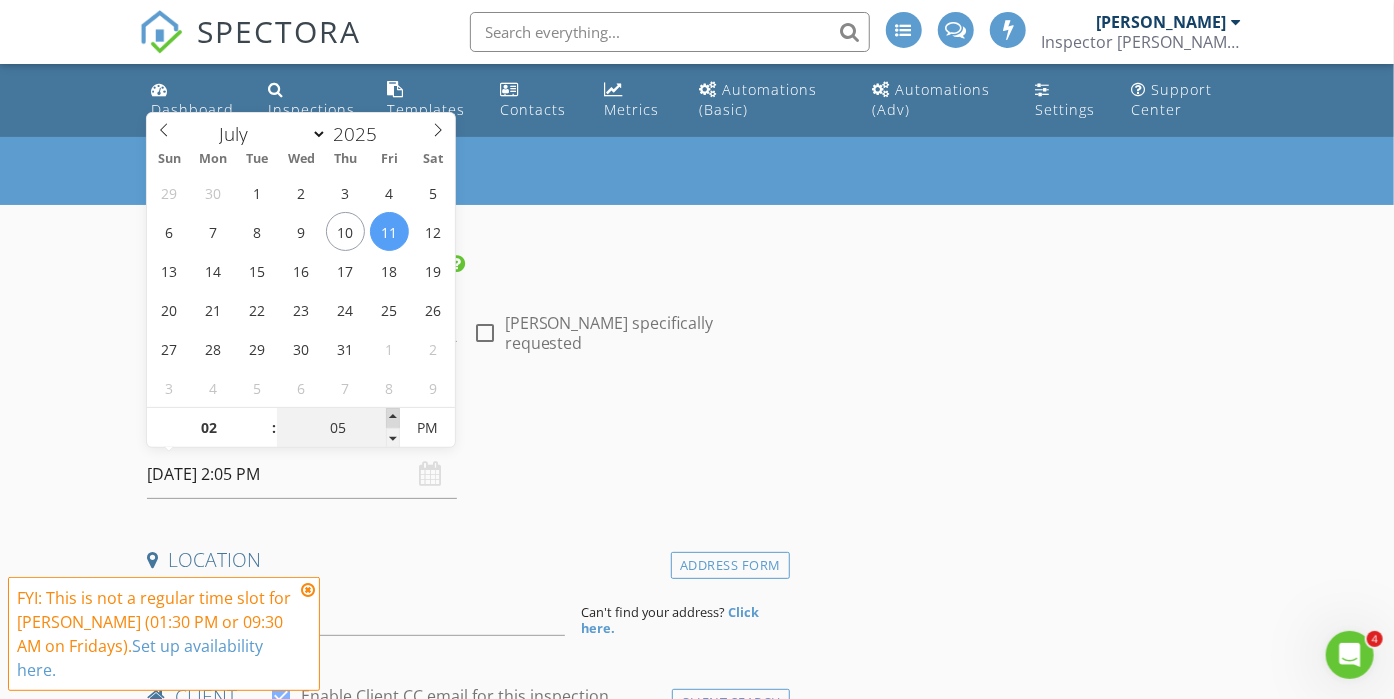 type on "10" 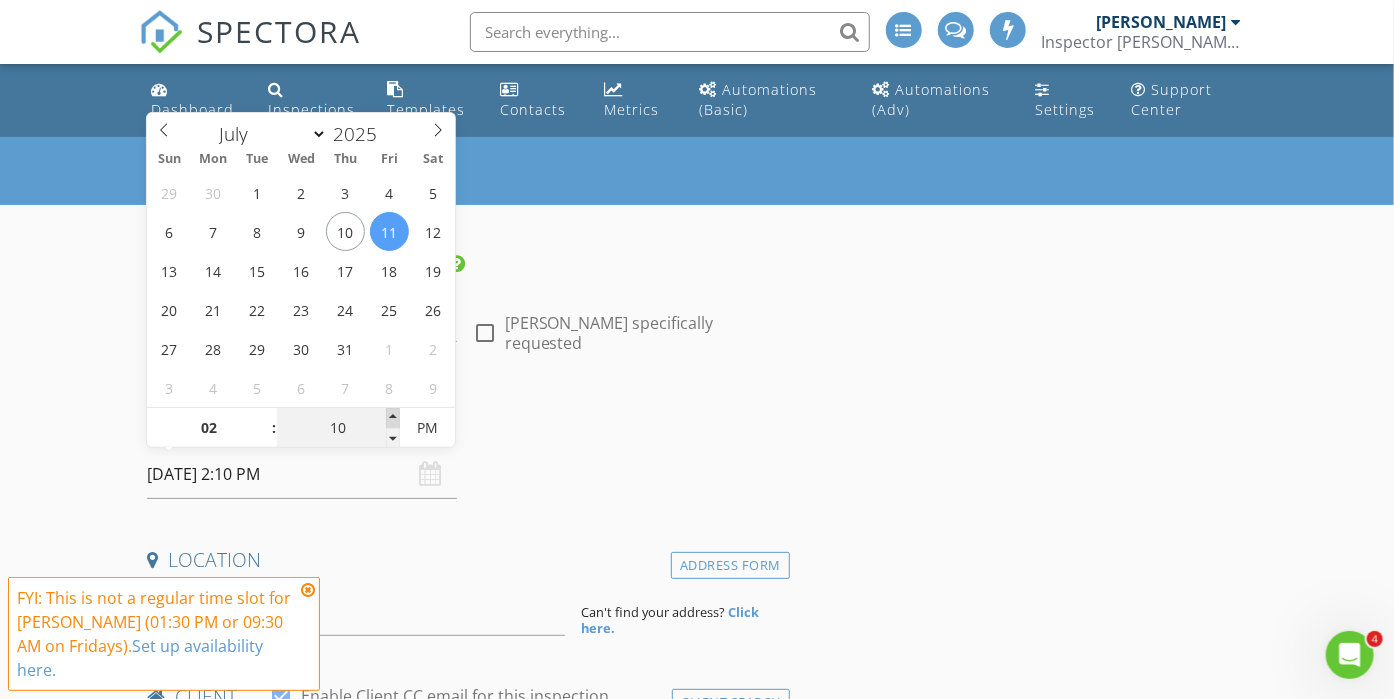 click at bounding box center (393, 418) 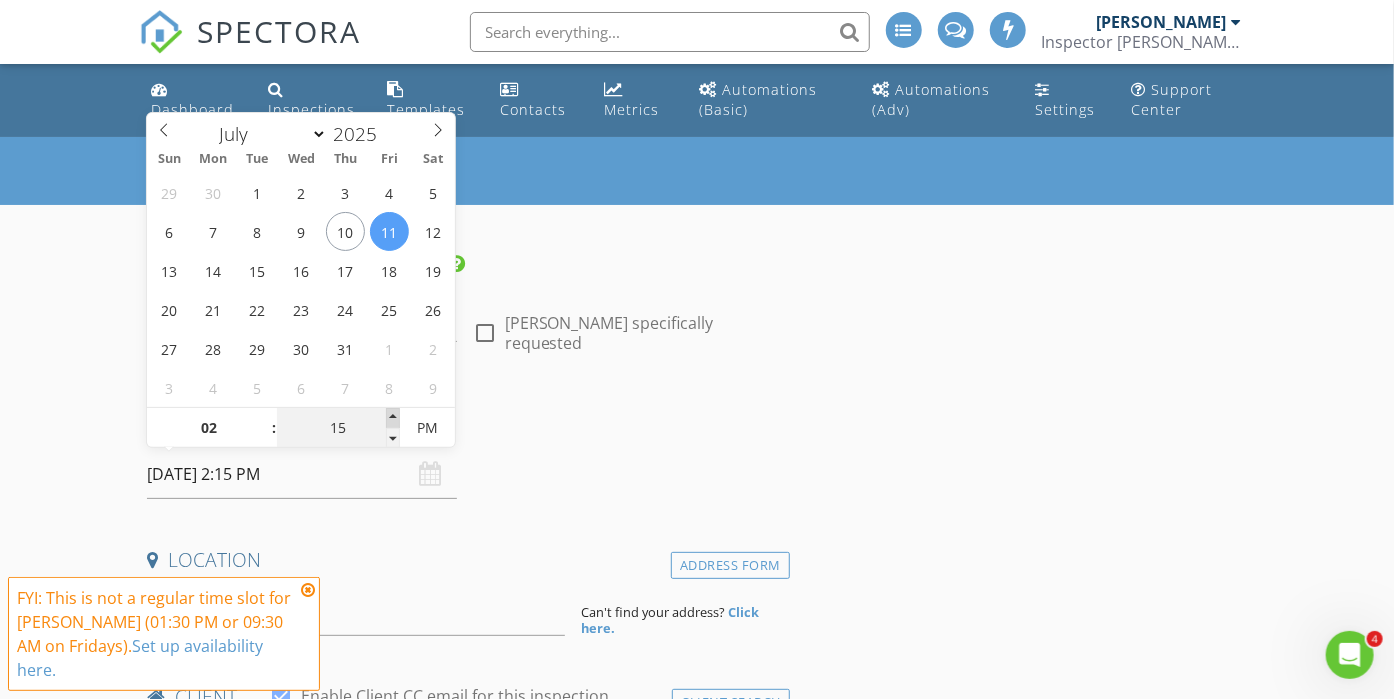 click at bounding box center [393, 418] 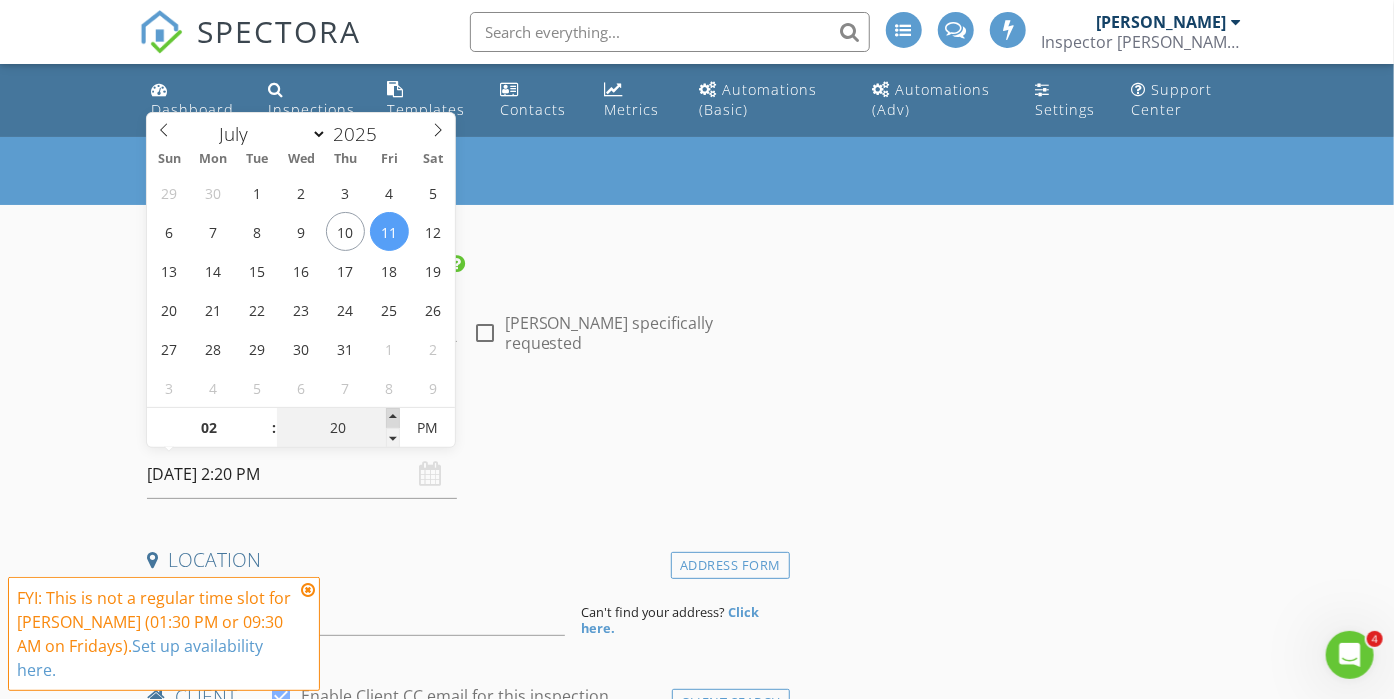 click at bounding box center (393, 418) 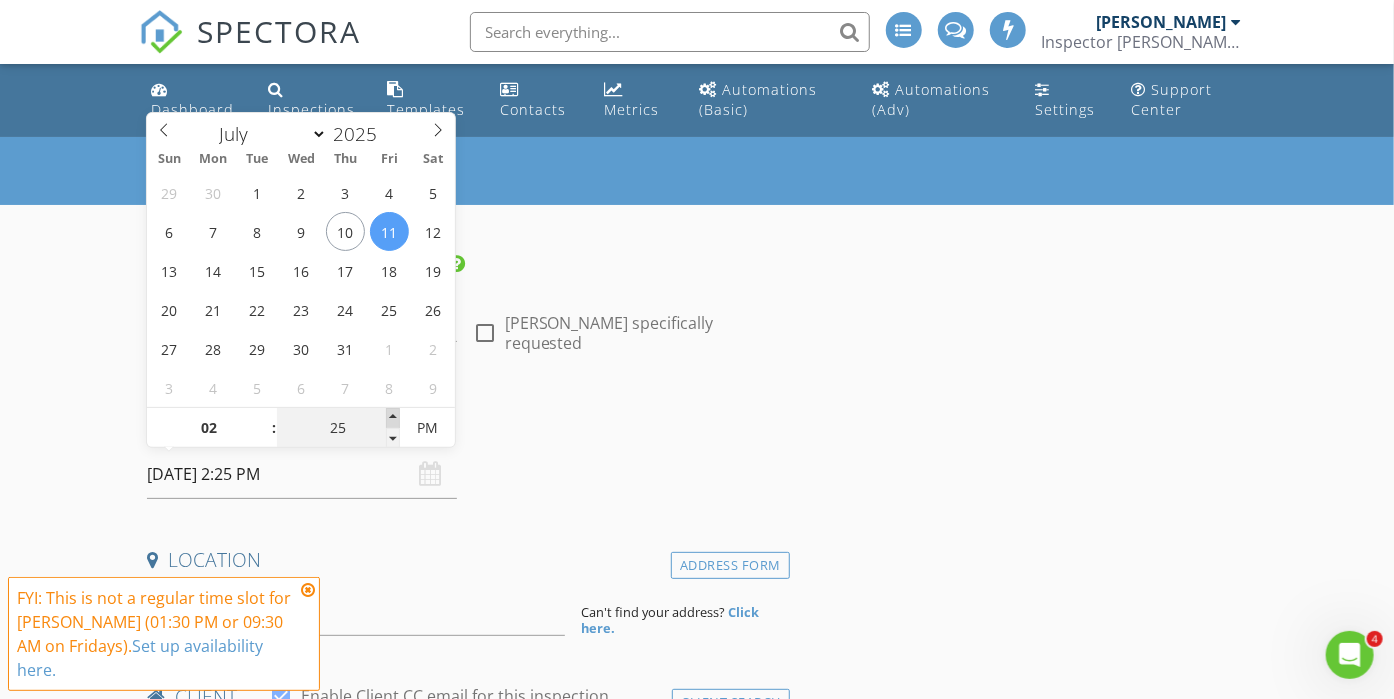 click at bounding box center (393, 418) 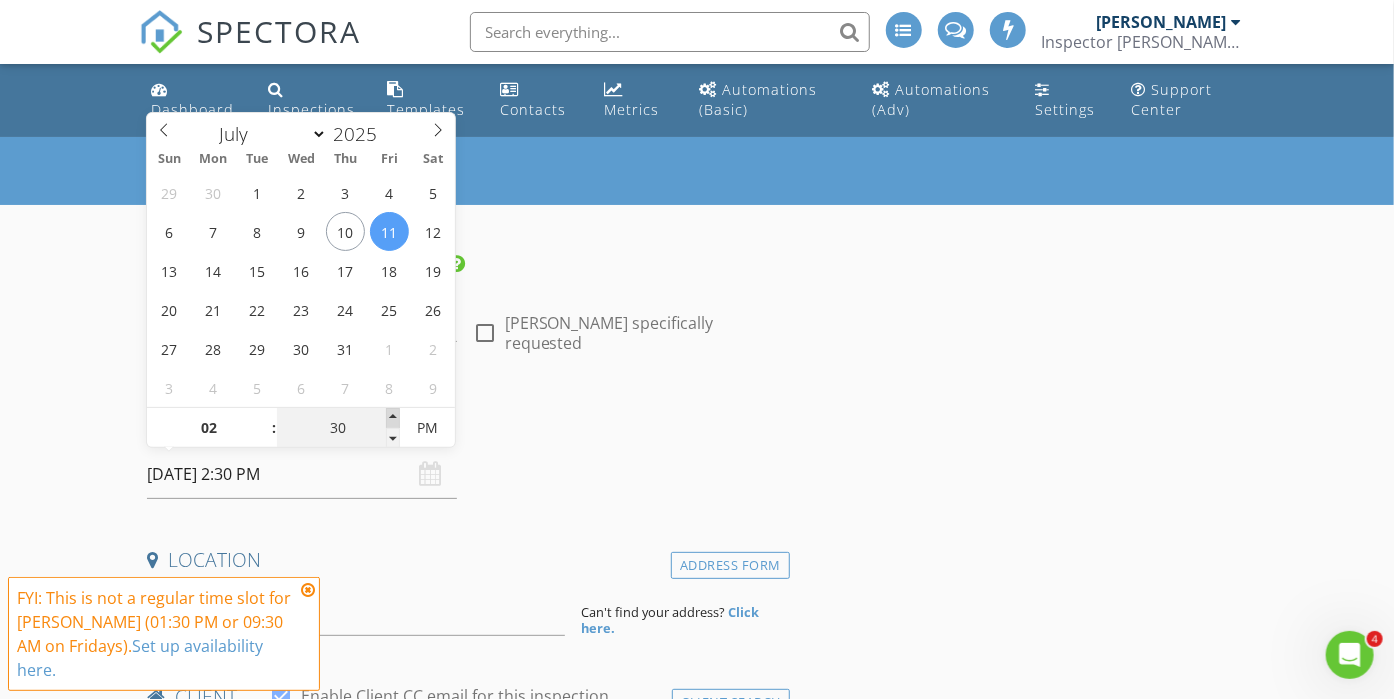 click at bounding box center [393, 418] 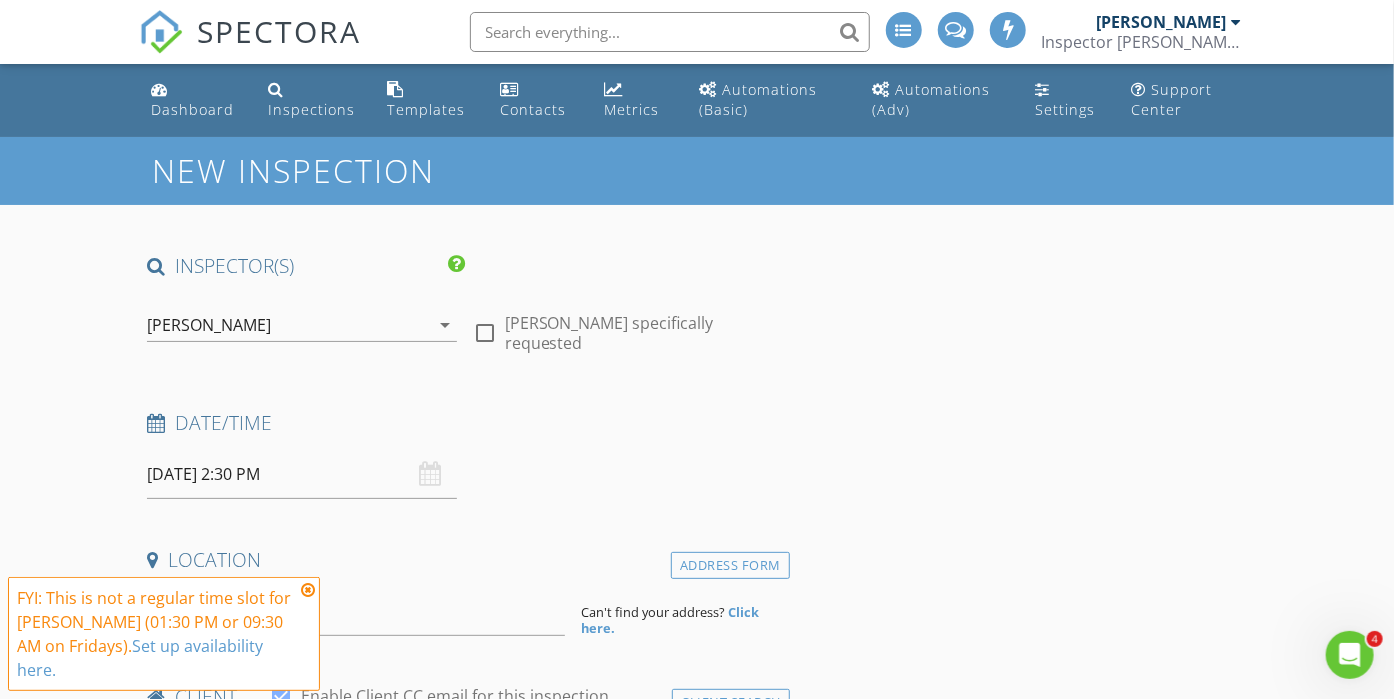 click at bounding box center [308, 590] 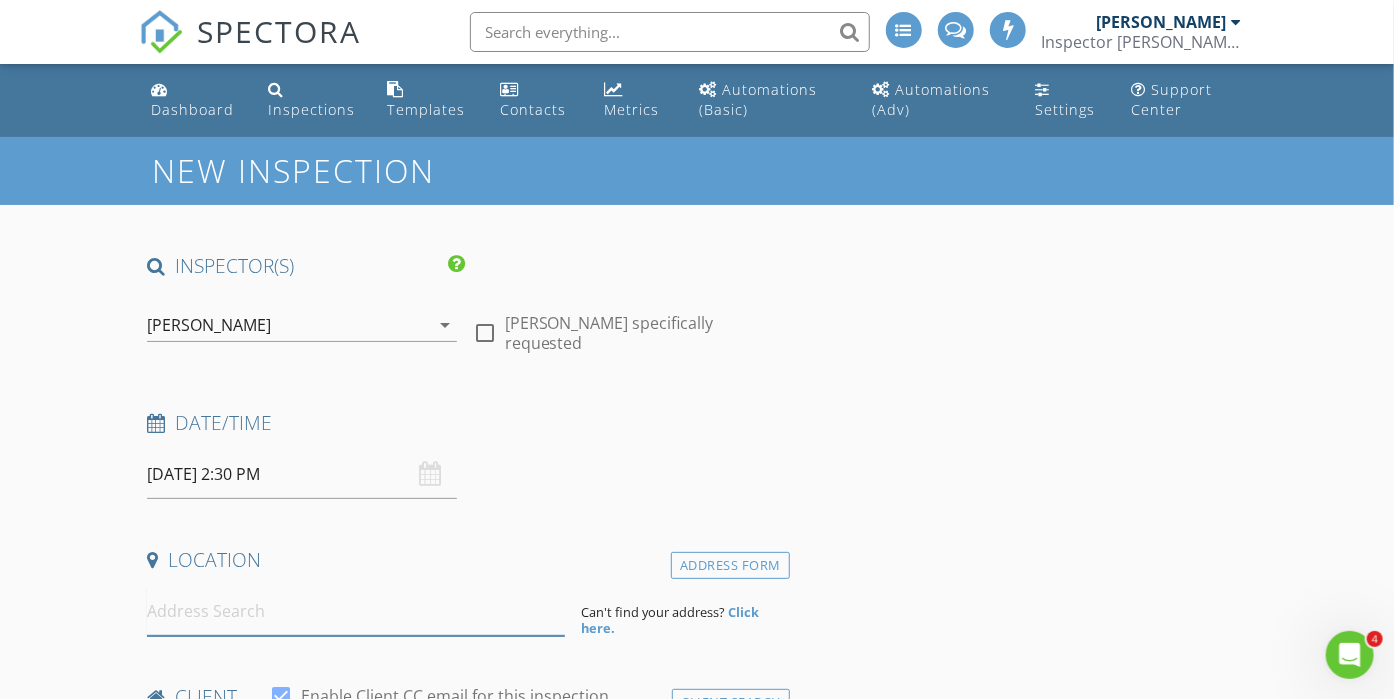 click at bounding box center [356, 611] 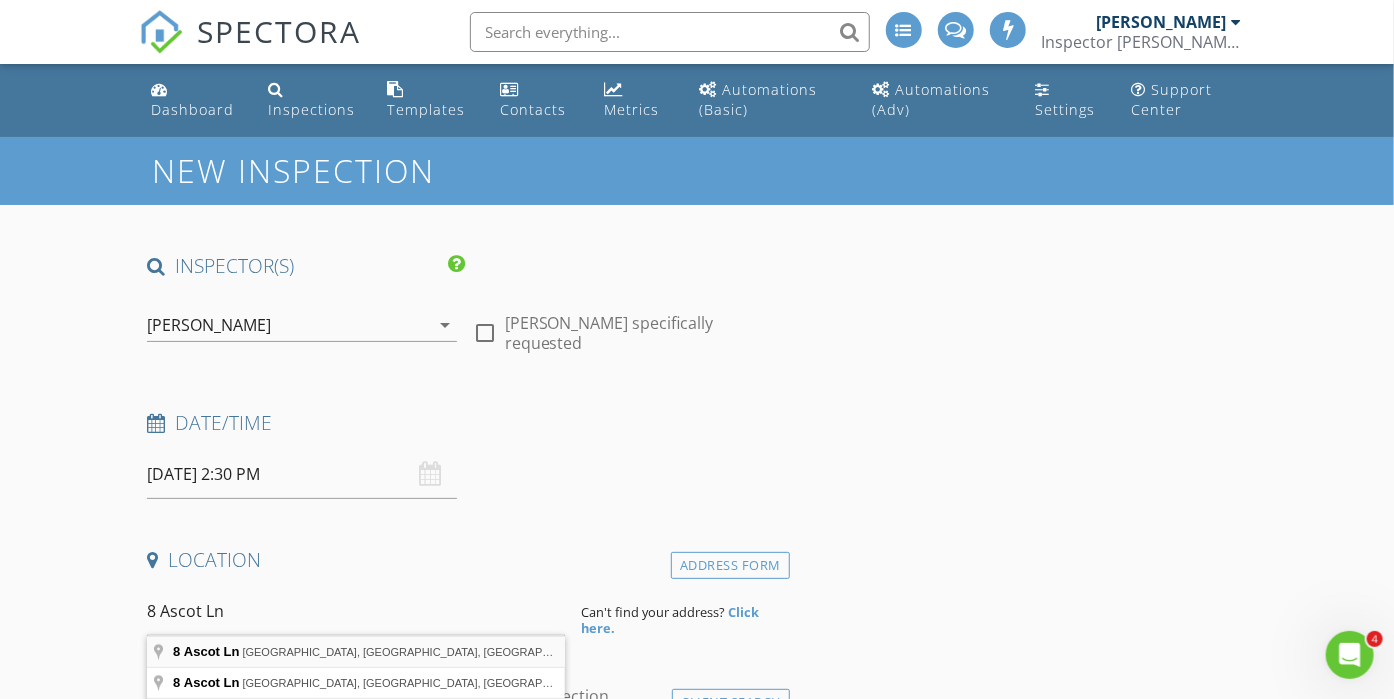 type on "8 Ascot Ln, Manchester Township, NJ, USA" 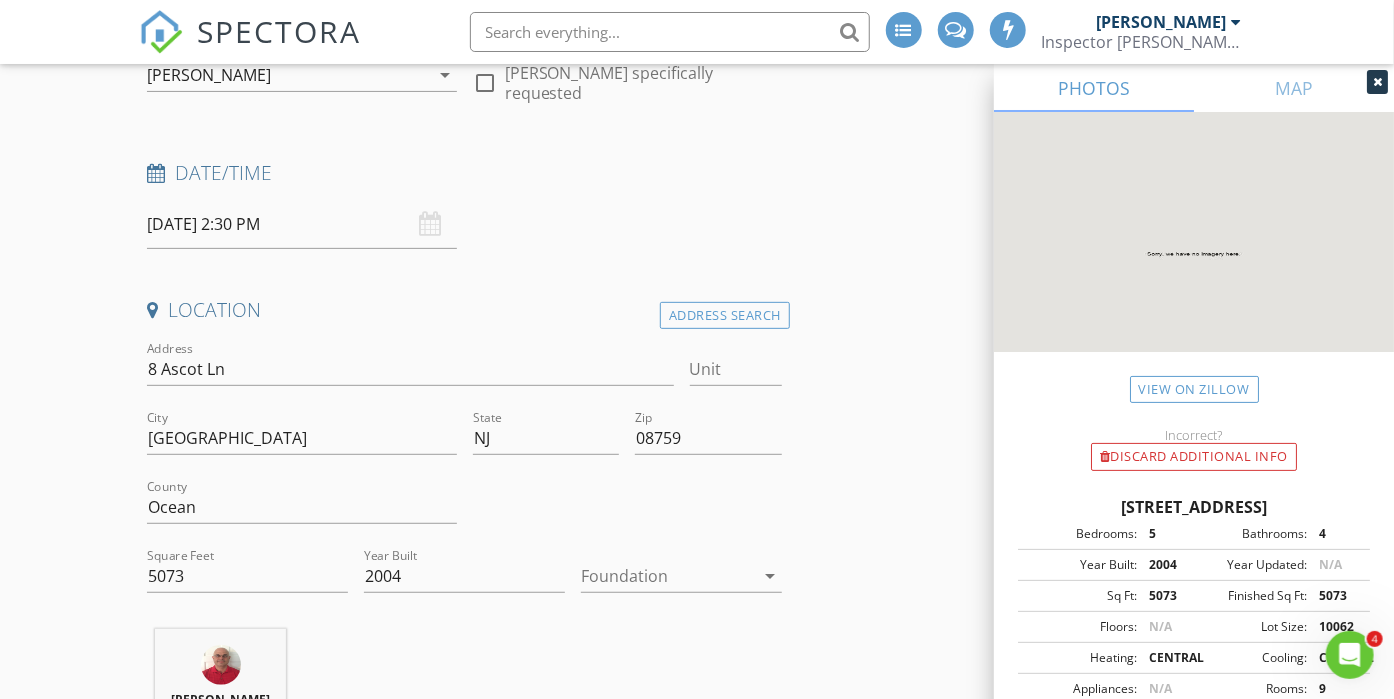 scroll, scrollTop: 331, scrollLeft: 0, axis: vertical 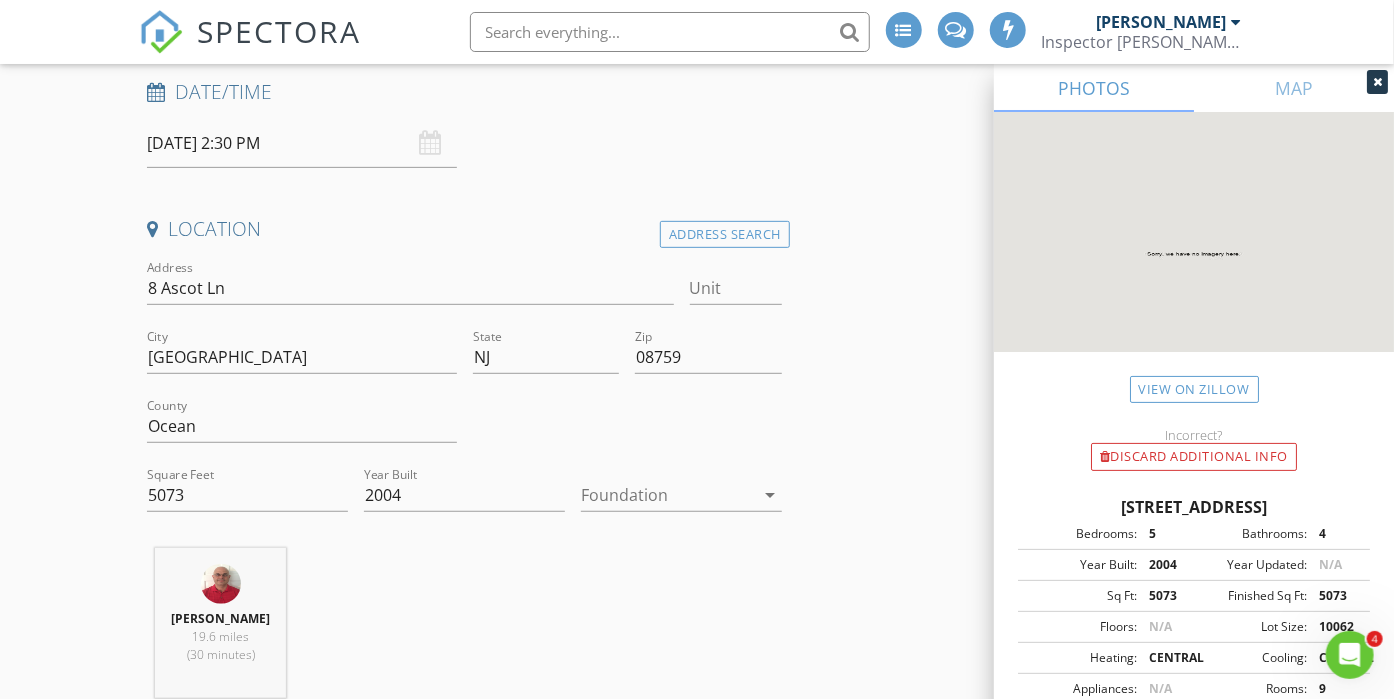 click at bounding box center (667, 495) 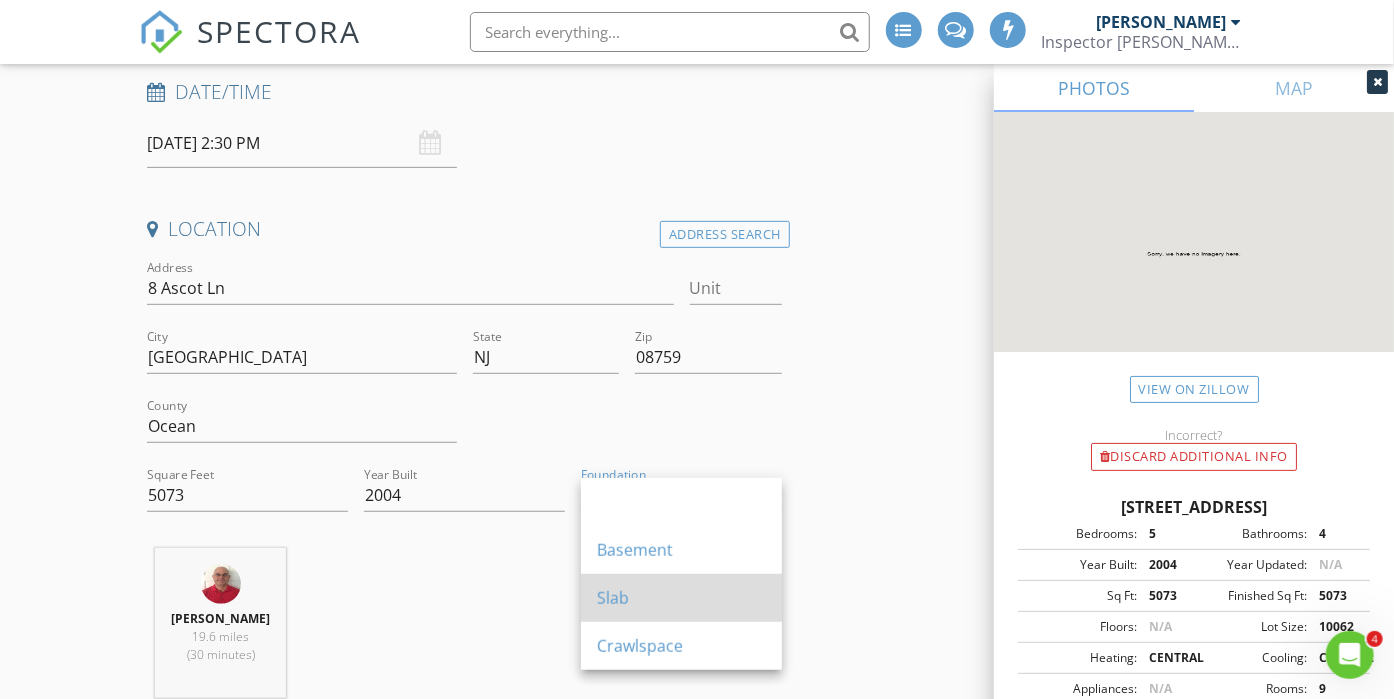 click on "Slab" at bounding box center [681, 598] 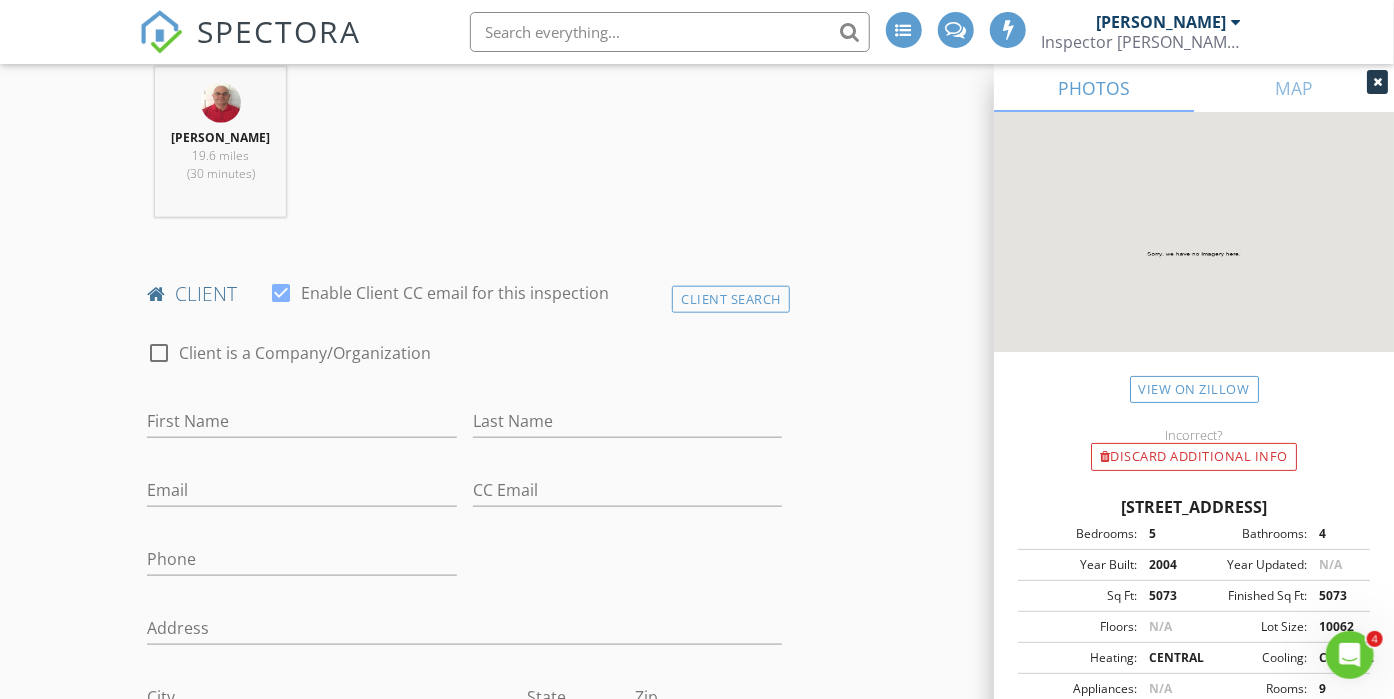scroll, scrollTop: 812, scrollLeft: 0, axis: vertical 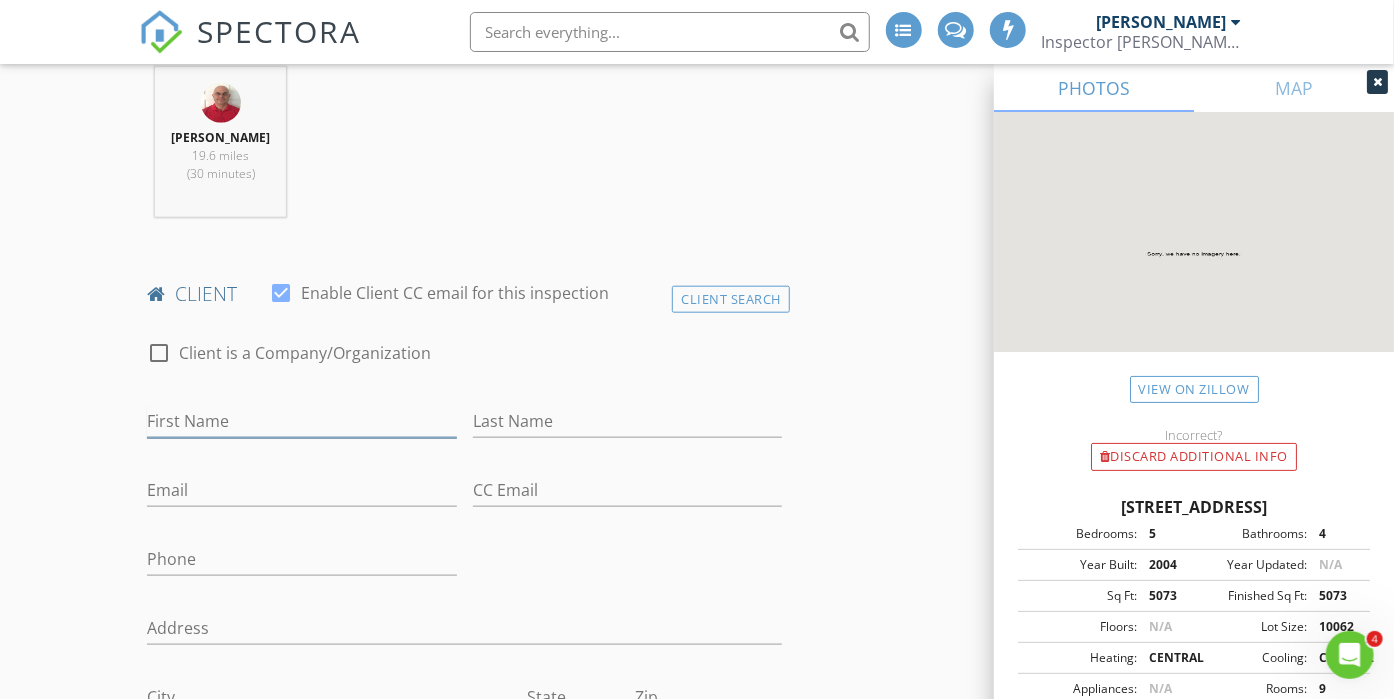 click on "First Name" at bounding box center (301, 421) 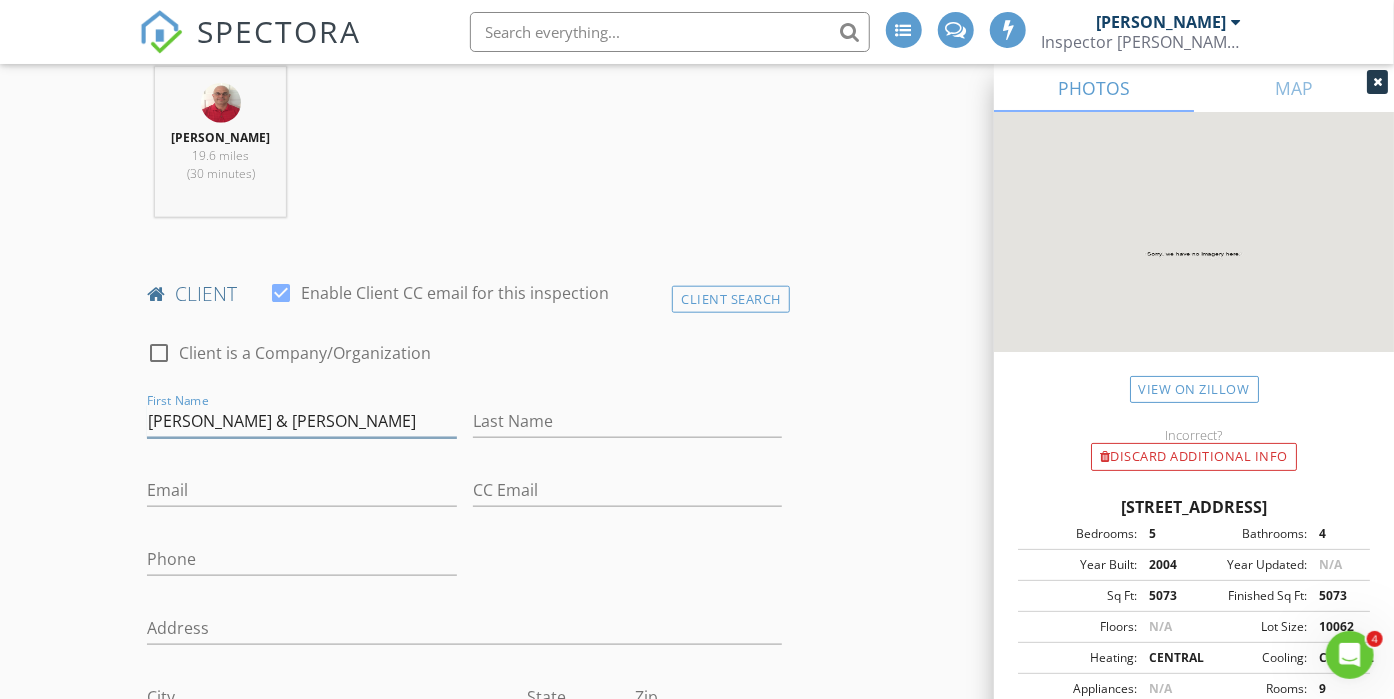 type on "Carlos & Fernanda" 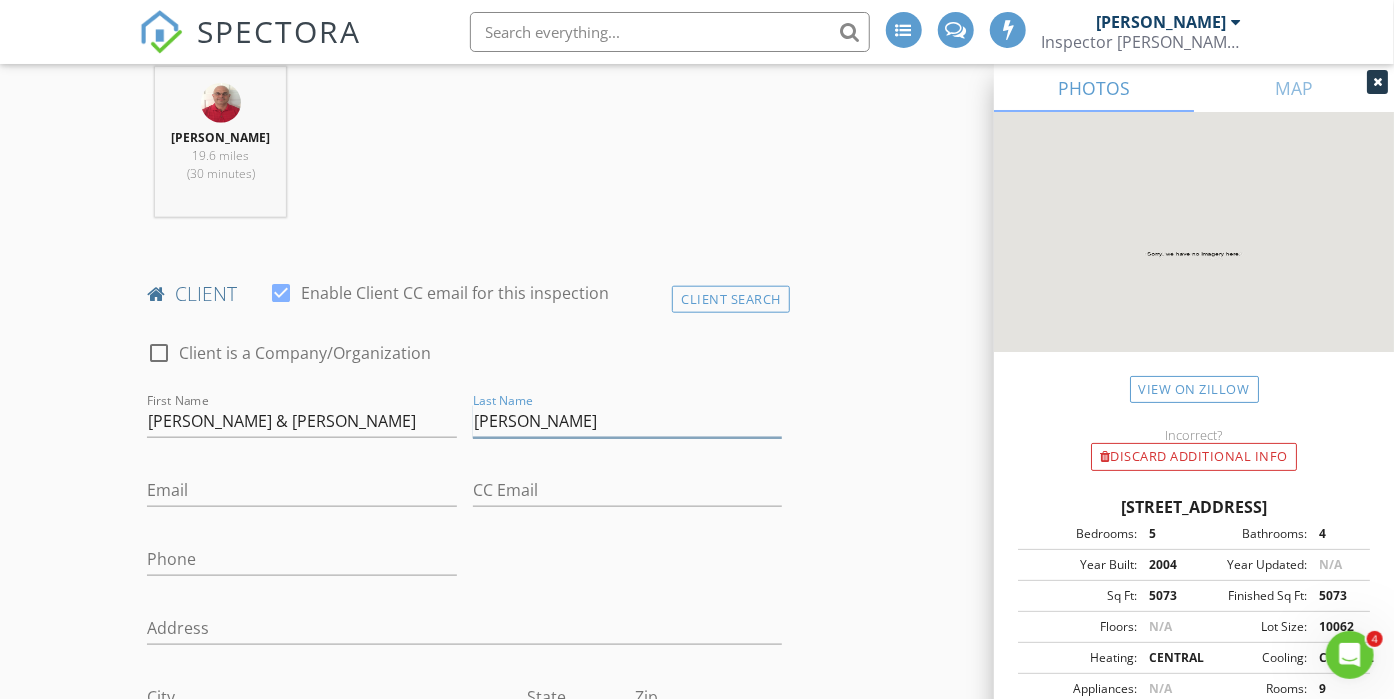 type on "Viegas" 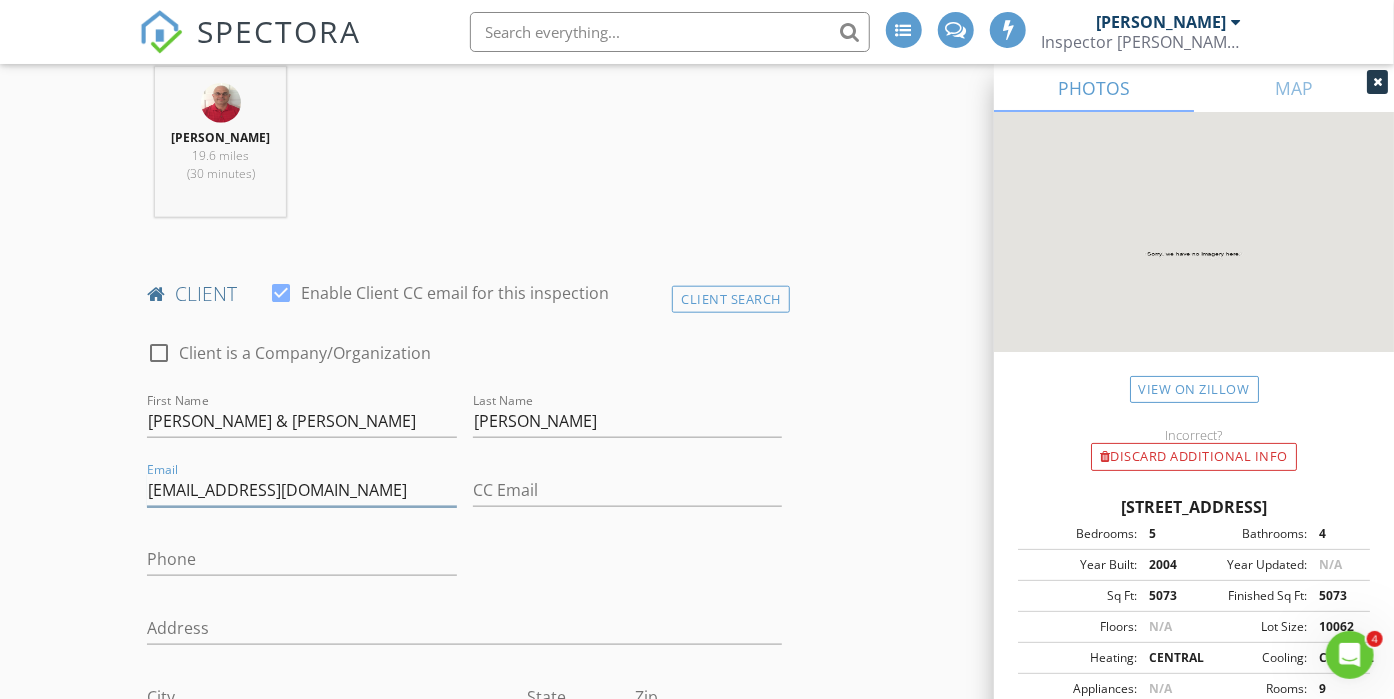 type on "viegas92@yahoo.com" 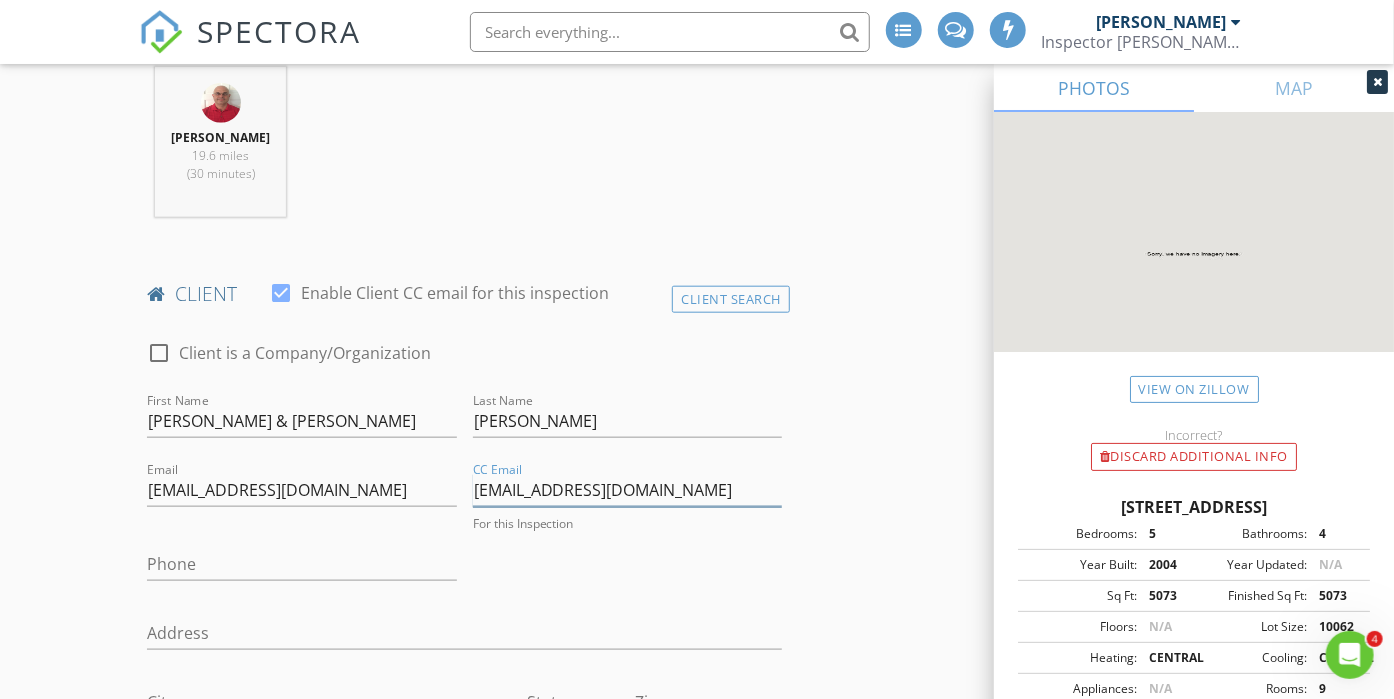 type on "nanda_viegas@yahoo.com" 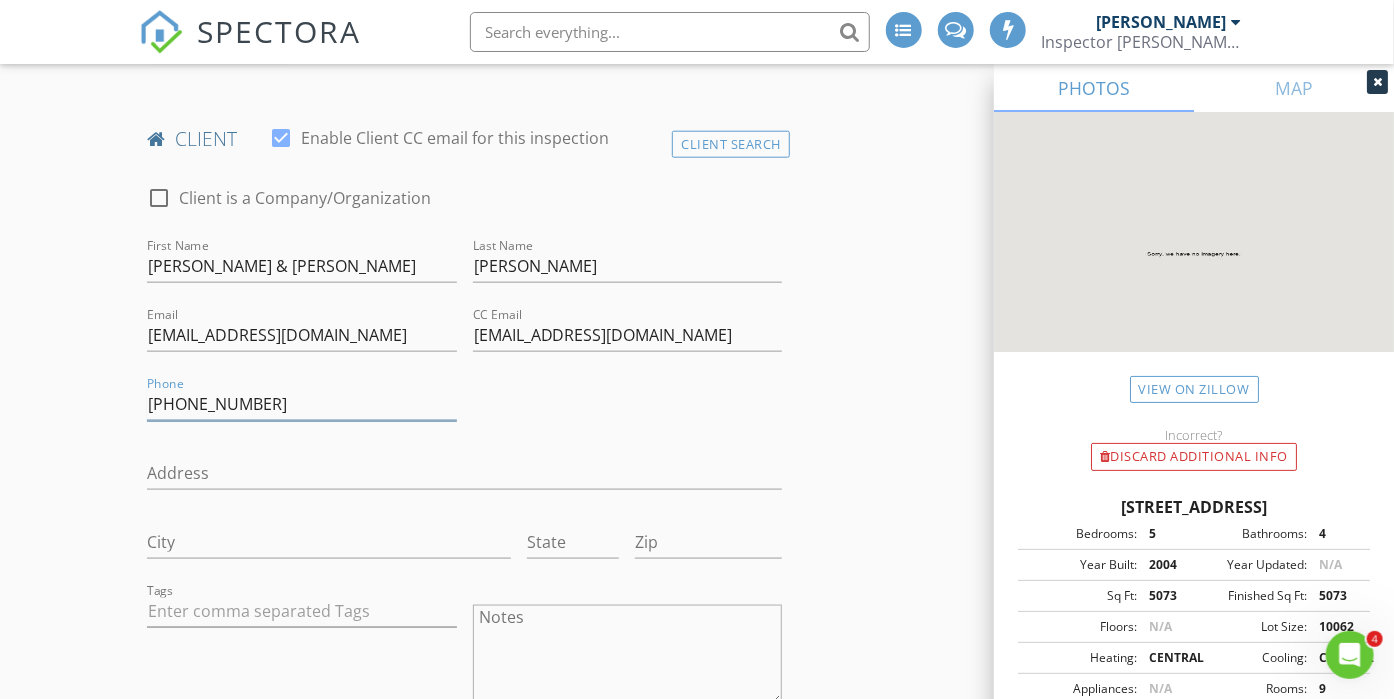 scroll, scrollTop: 972, scrollLeft: 0, axis: vertical 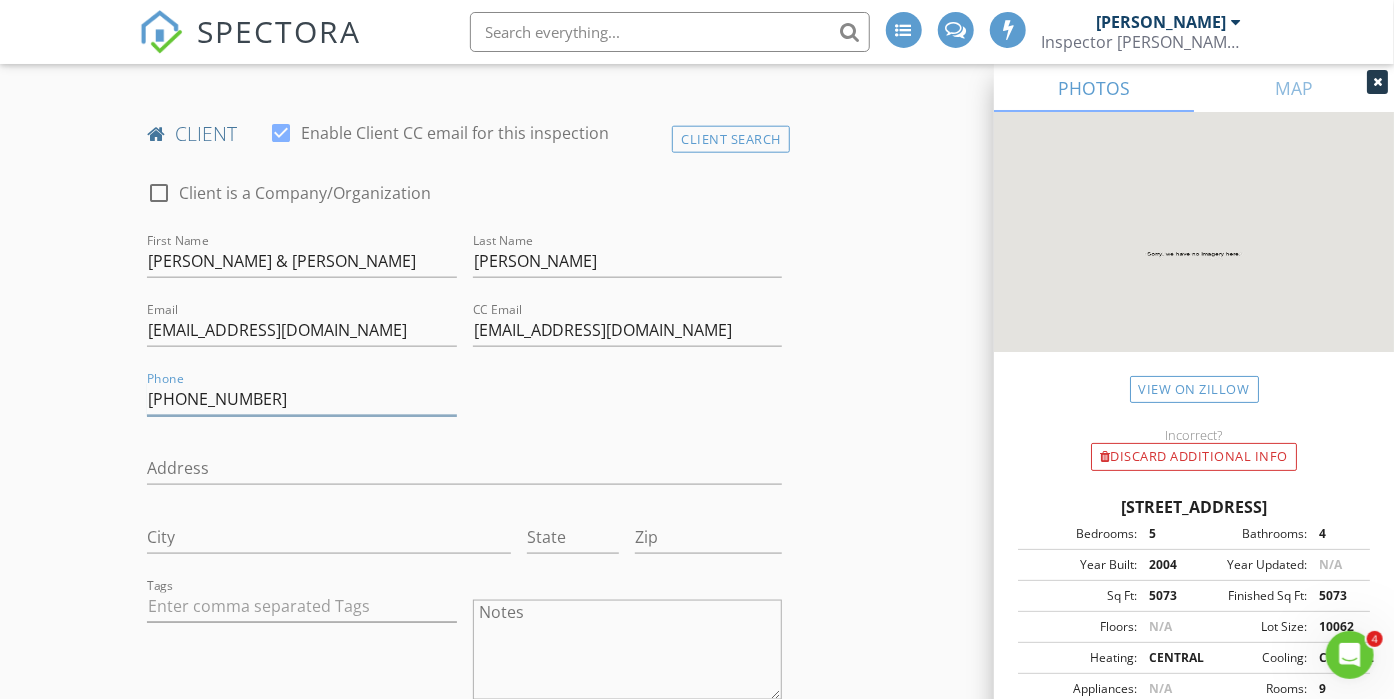 type on "732-809-9441" 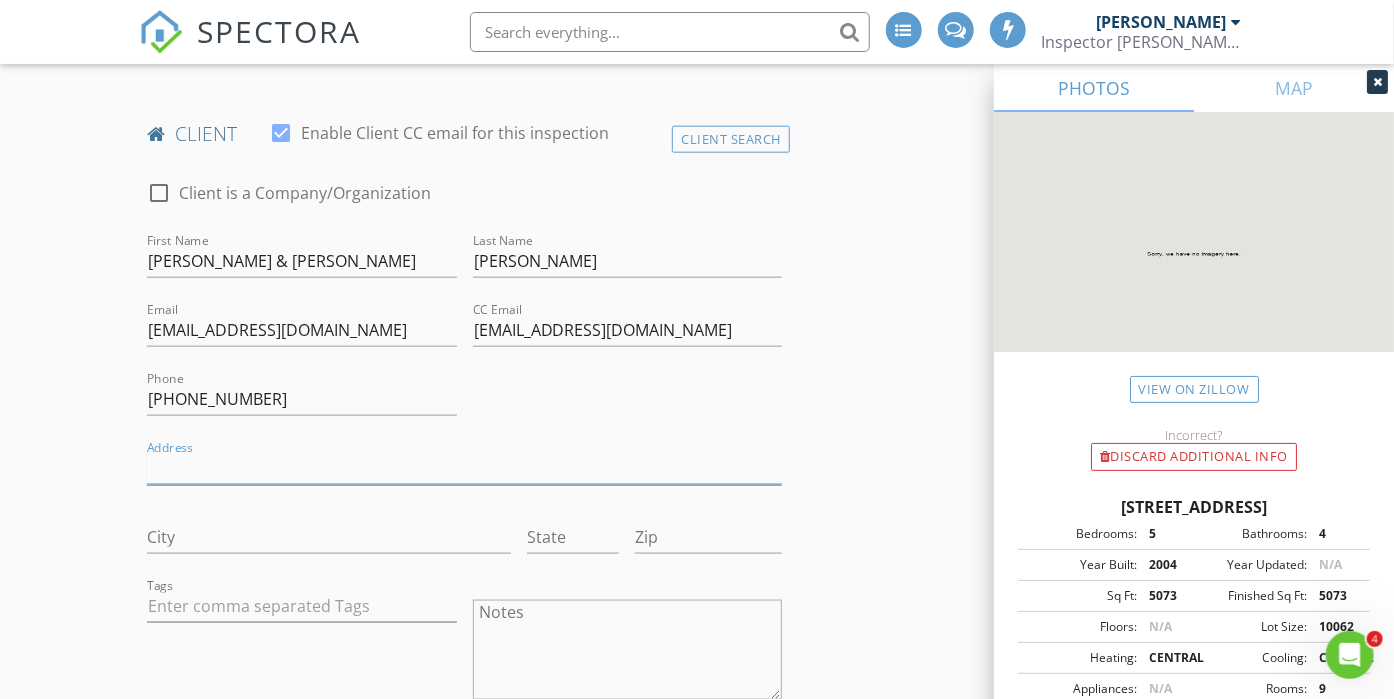 click on "Address" at bounding box center (464, 468) 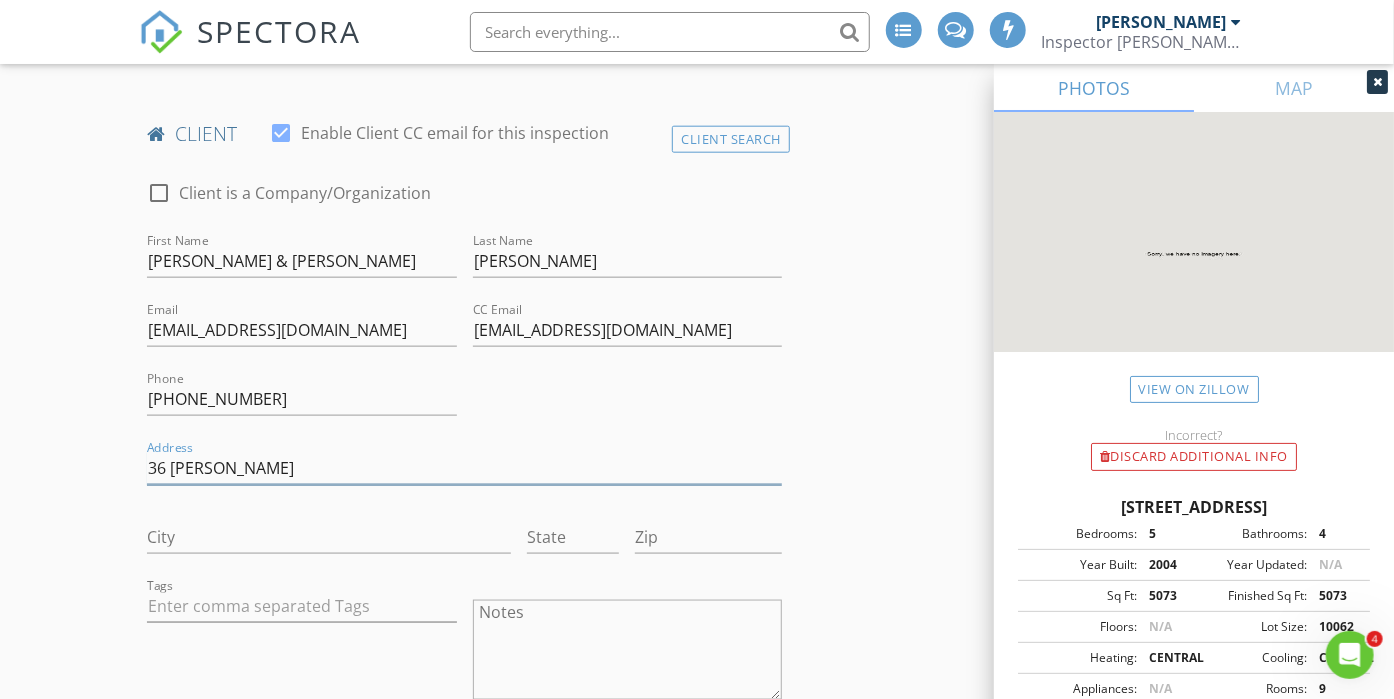 type on "36 Thelma Ct" 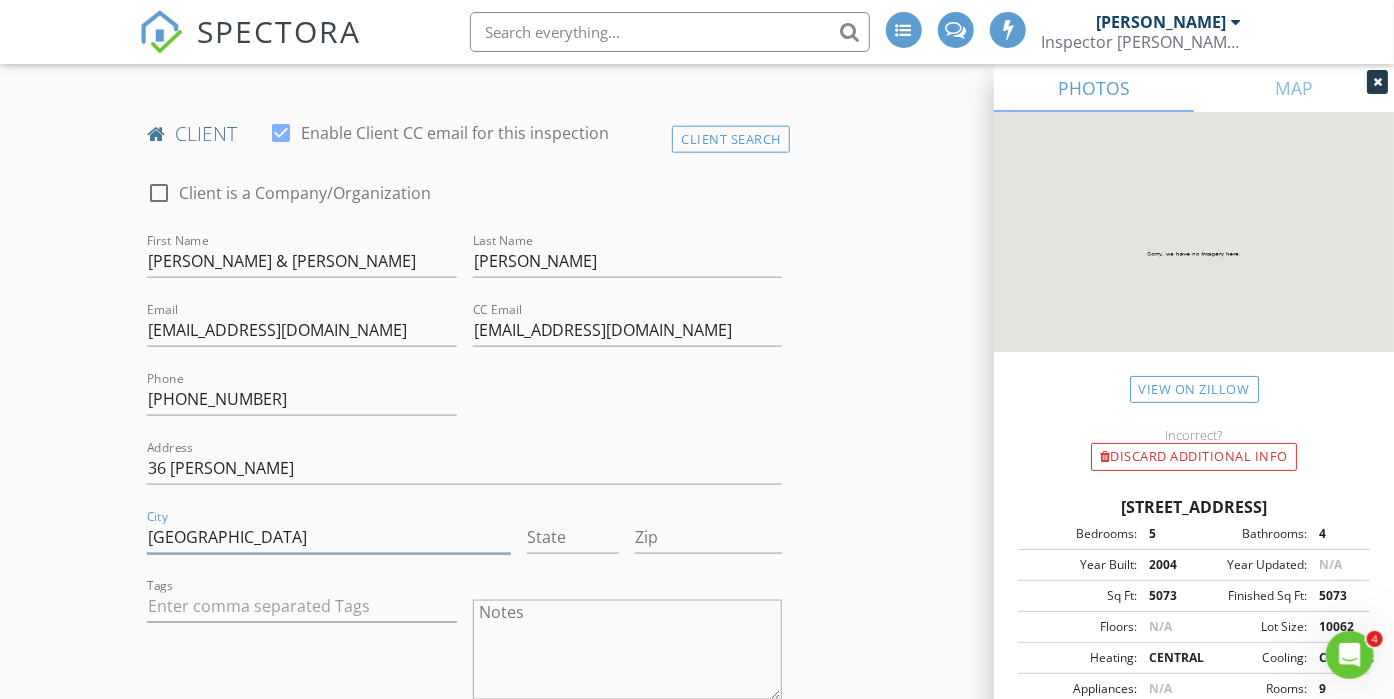 type on "Colonia" 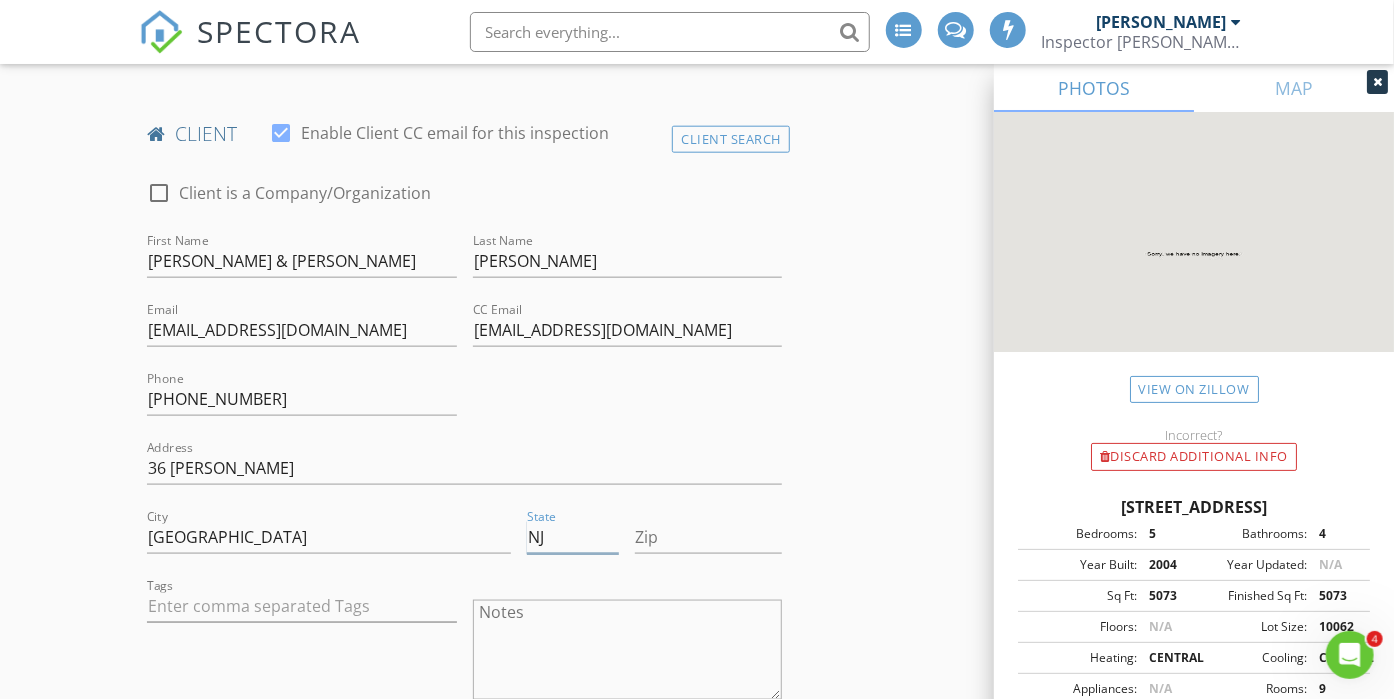 type on "NJ" 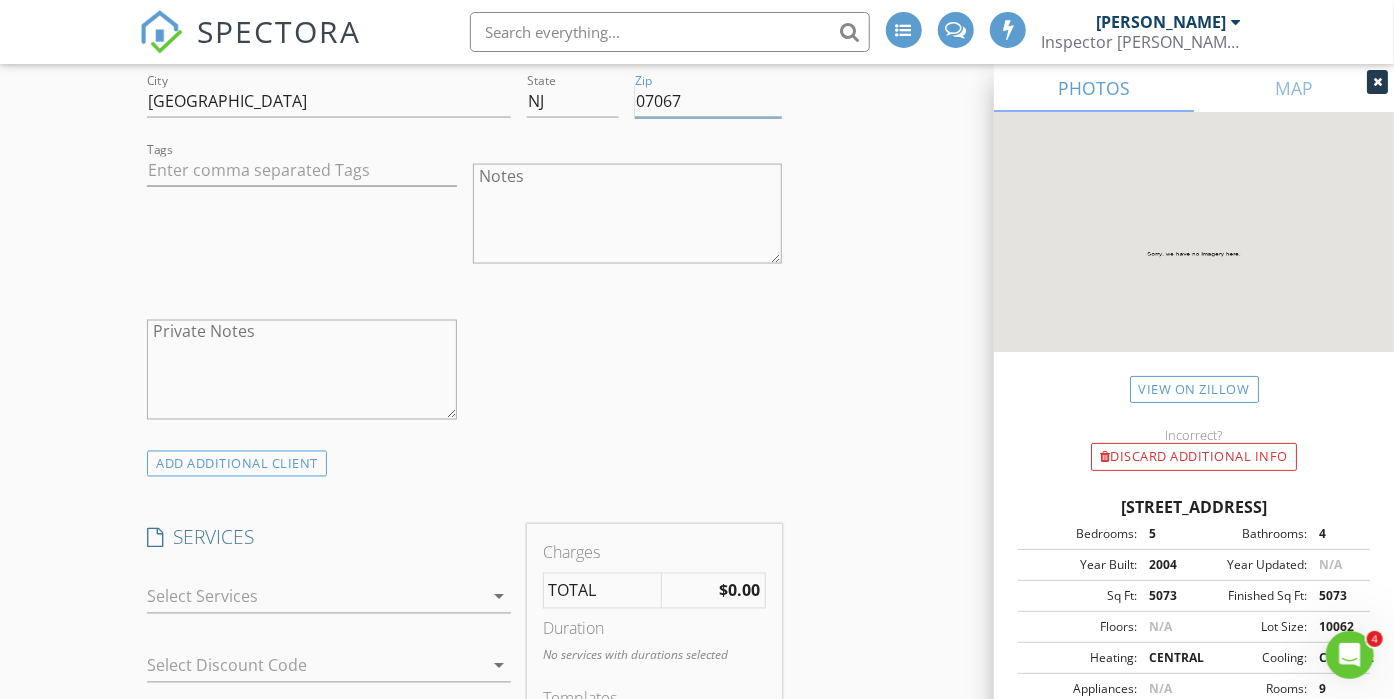 scroll, scrollTop: 1539, scrollLeft: 0, axis: vertical 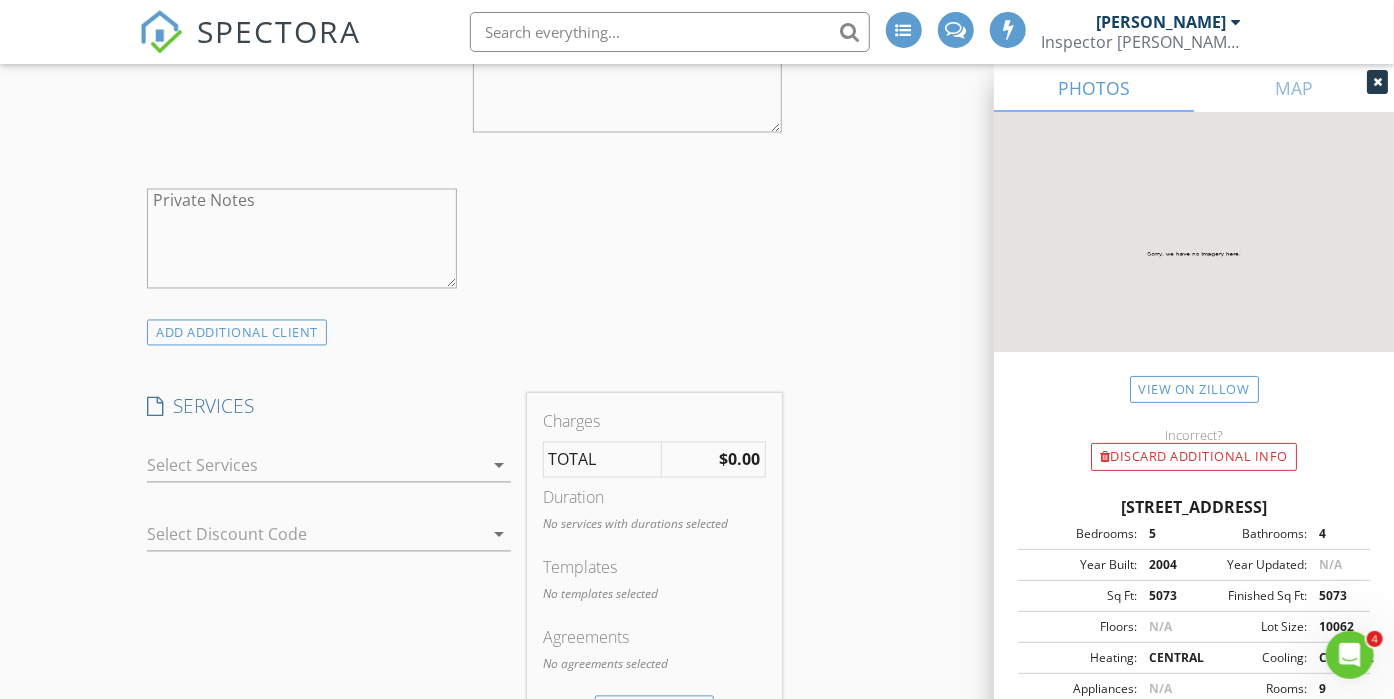 type on "07067" 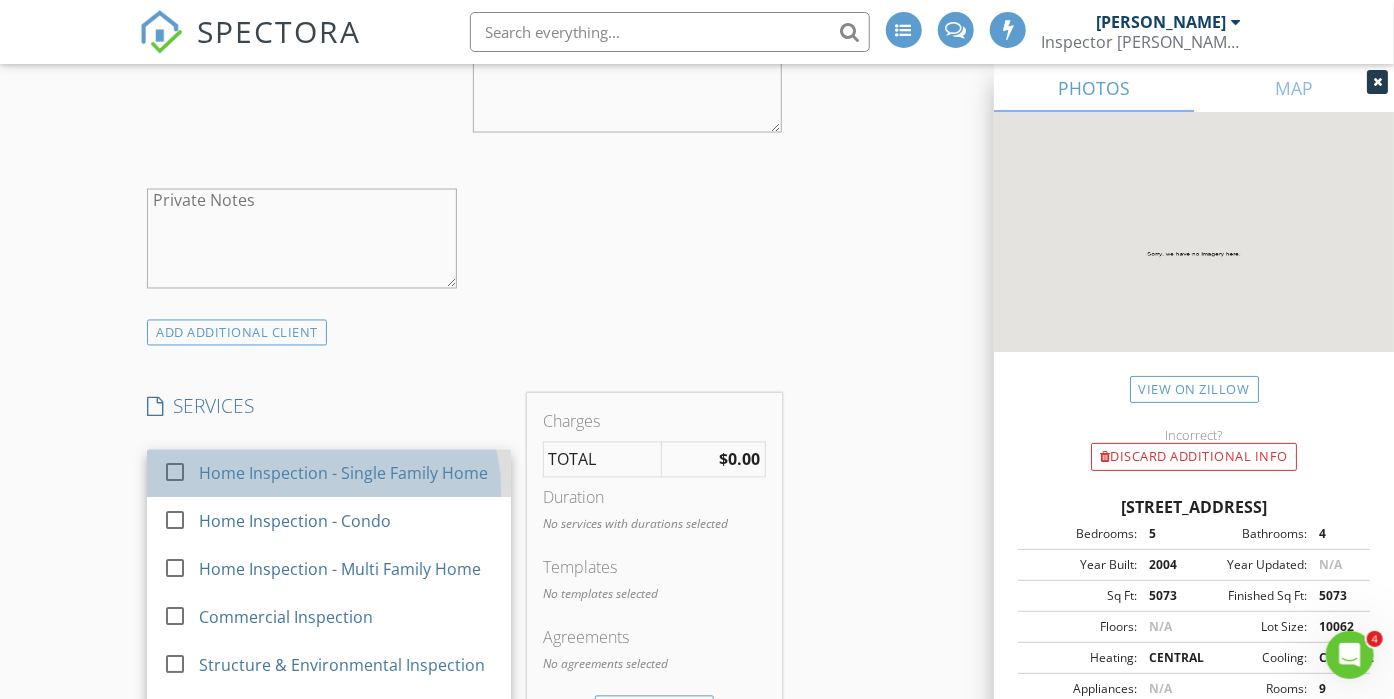 click on "Home Inspection - Single Family Home" at bounding box center (343, 474) 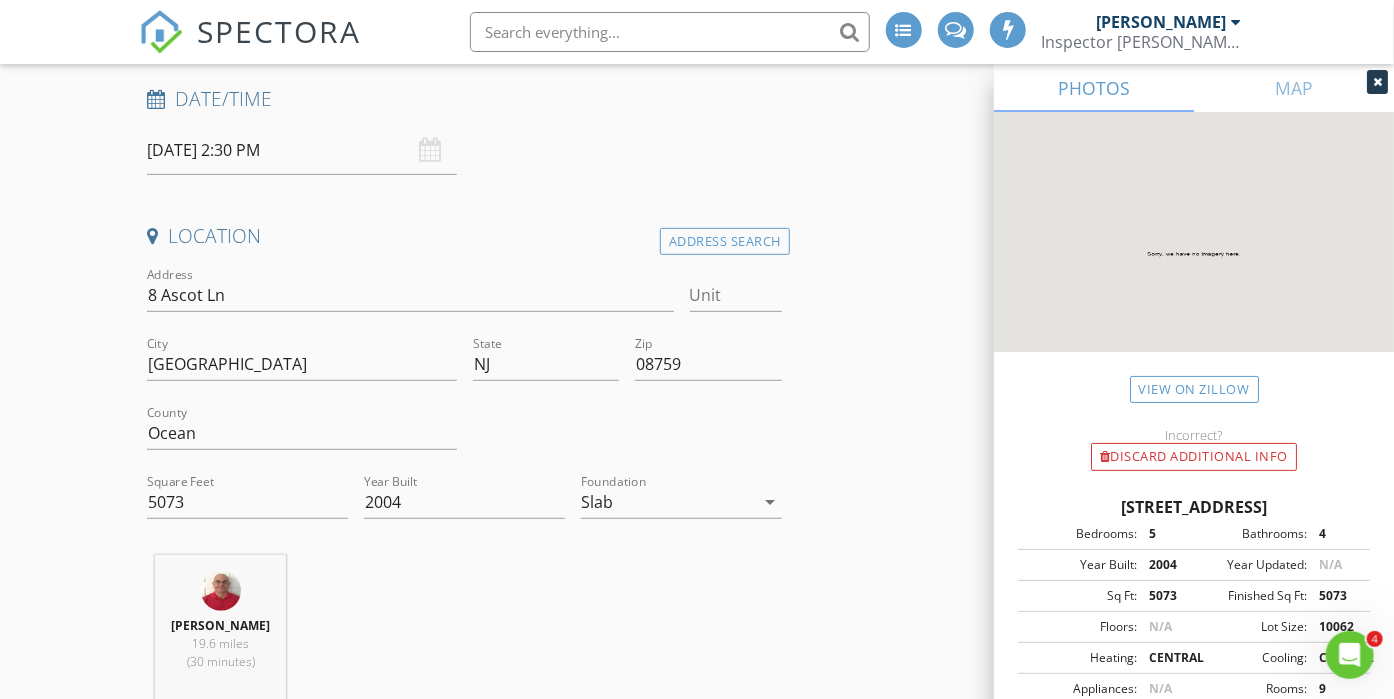 scroll, scrollTop: 324, scrollLeft: 0, axis: vertical 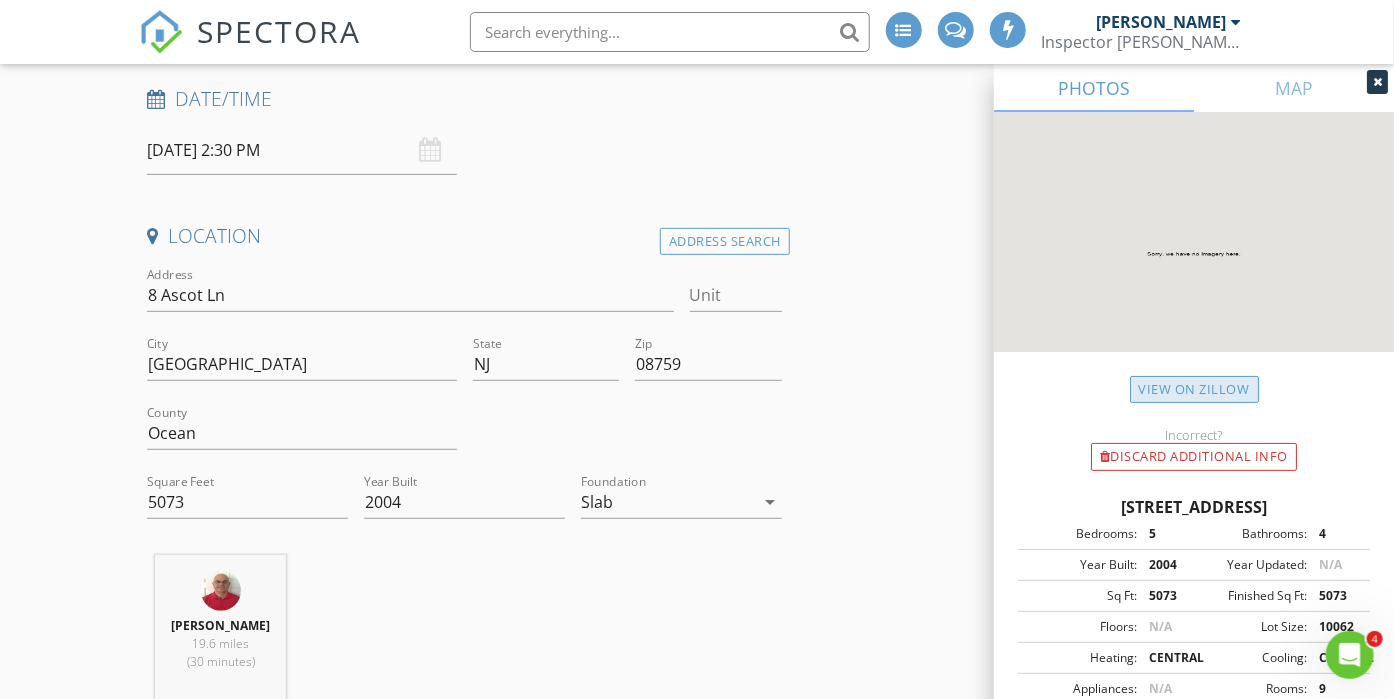 click on "View on Zillow" at bounding box center [1194, 389] 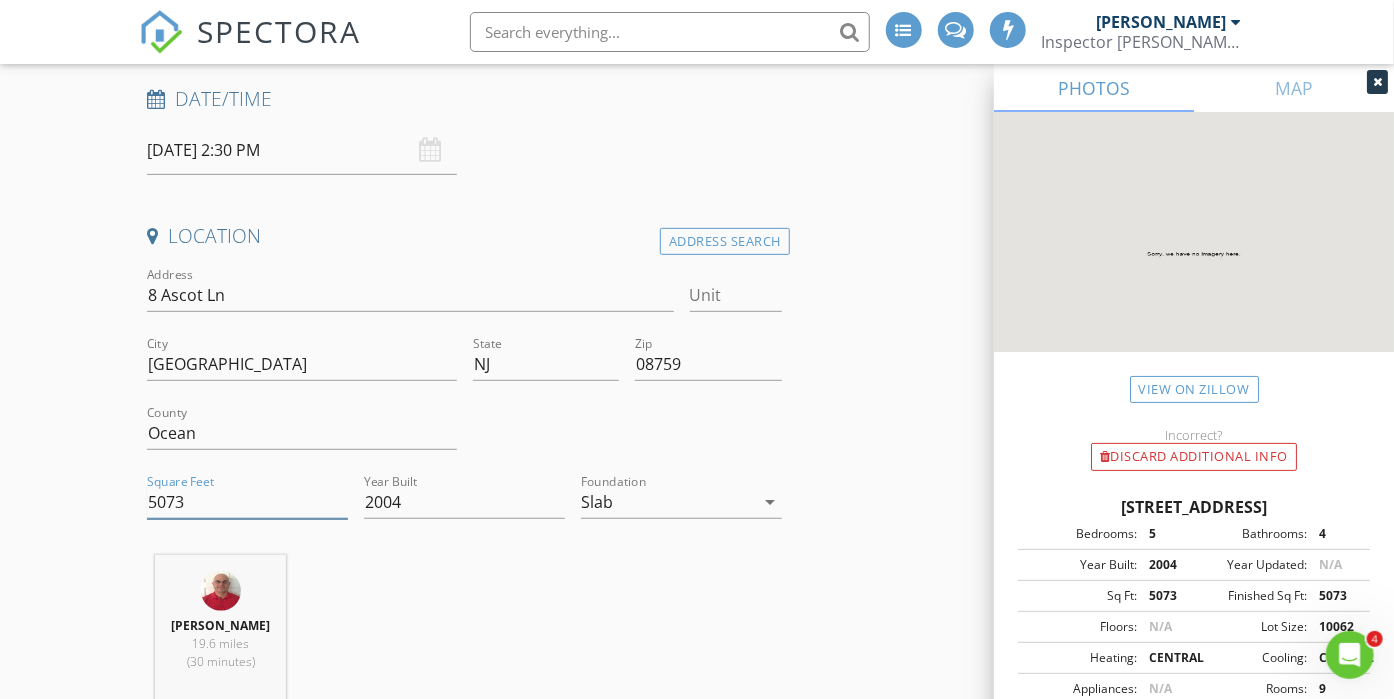 drag, startPoint x: 194, startPoint y: 506, endPoint x: -48, endPoint y: 515, distance: 242.1673 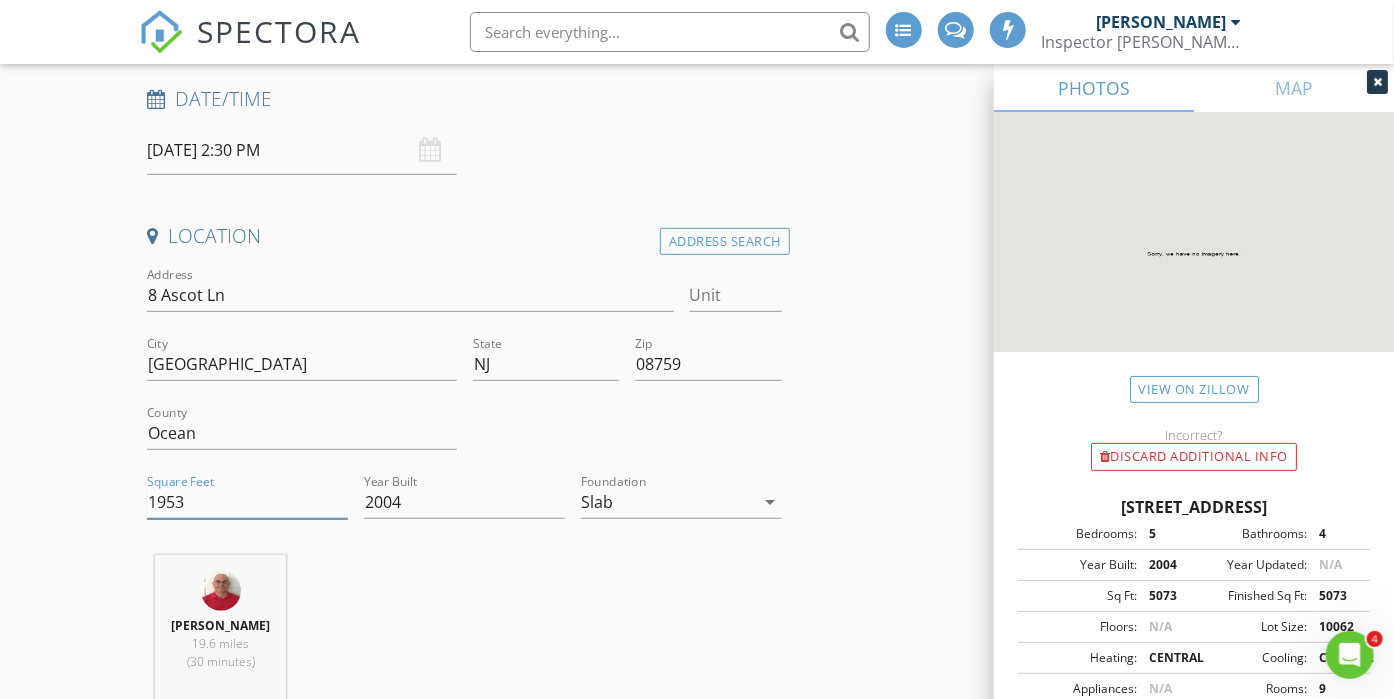 type on "1953" 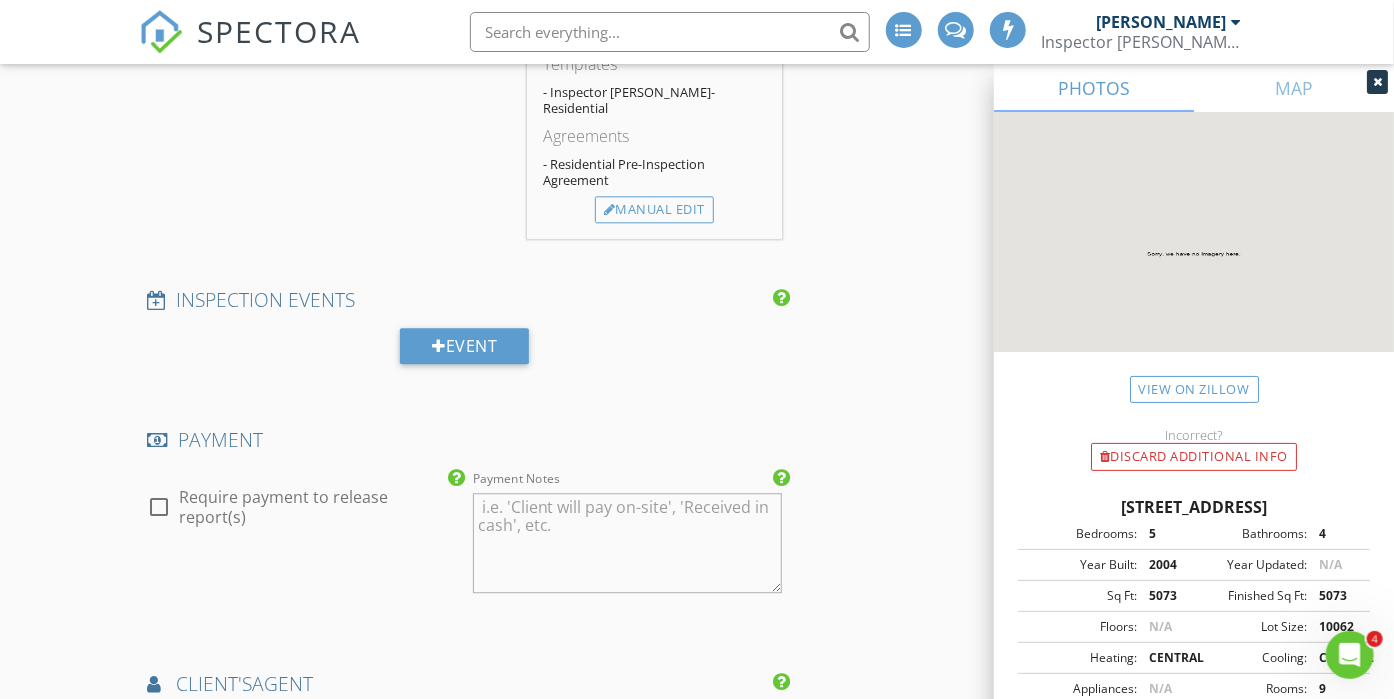 scroll, scrollTop: 2107, scrollLeft: 0, axis: vertical 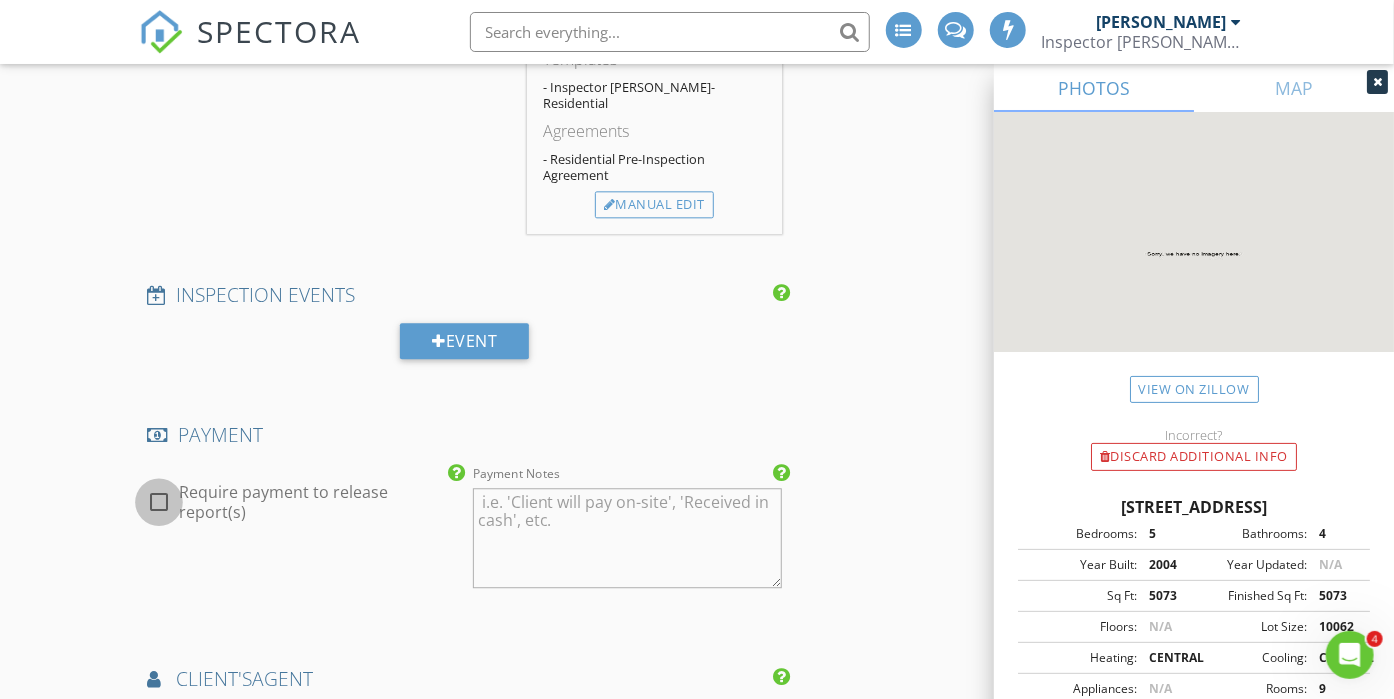 click at bounding box center (159, 502) 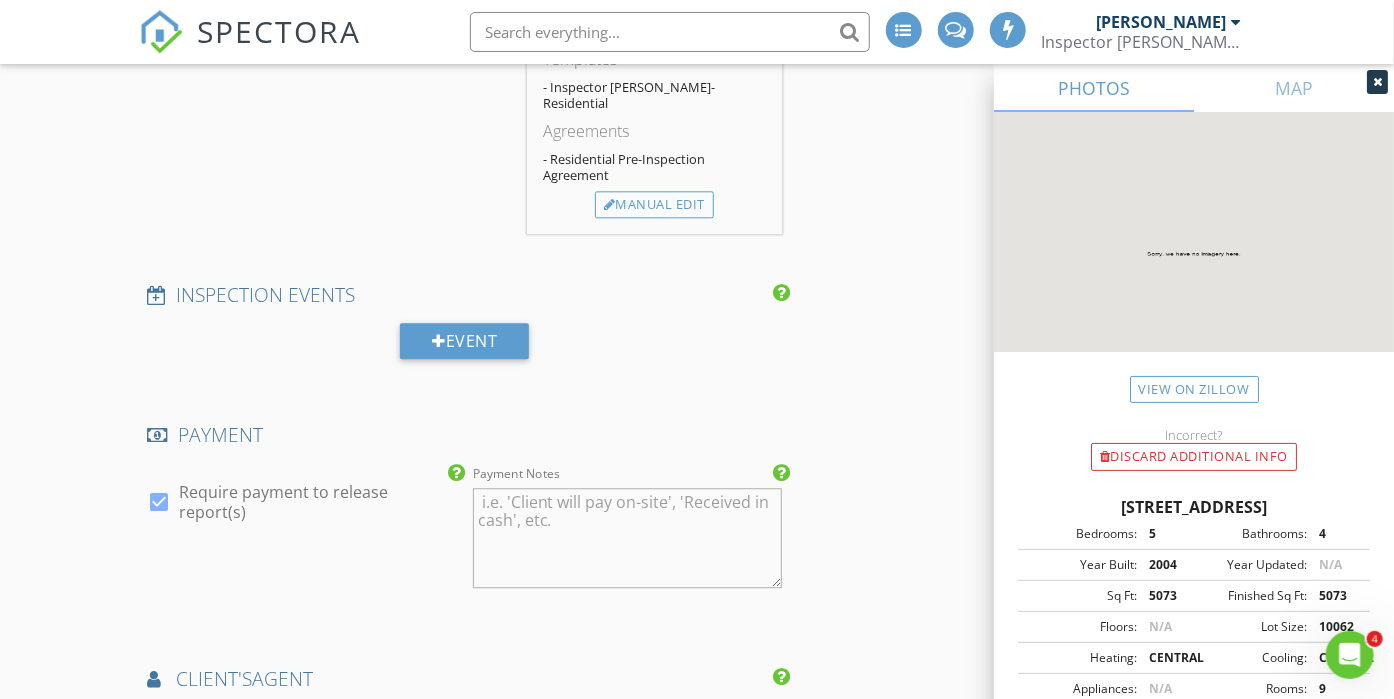 scroll, scrollTop: 2468, scrollLeft: 0, axis: vertical 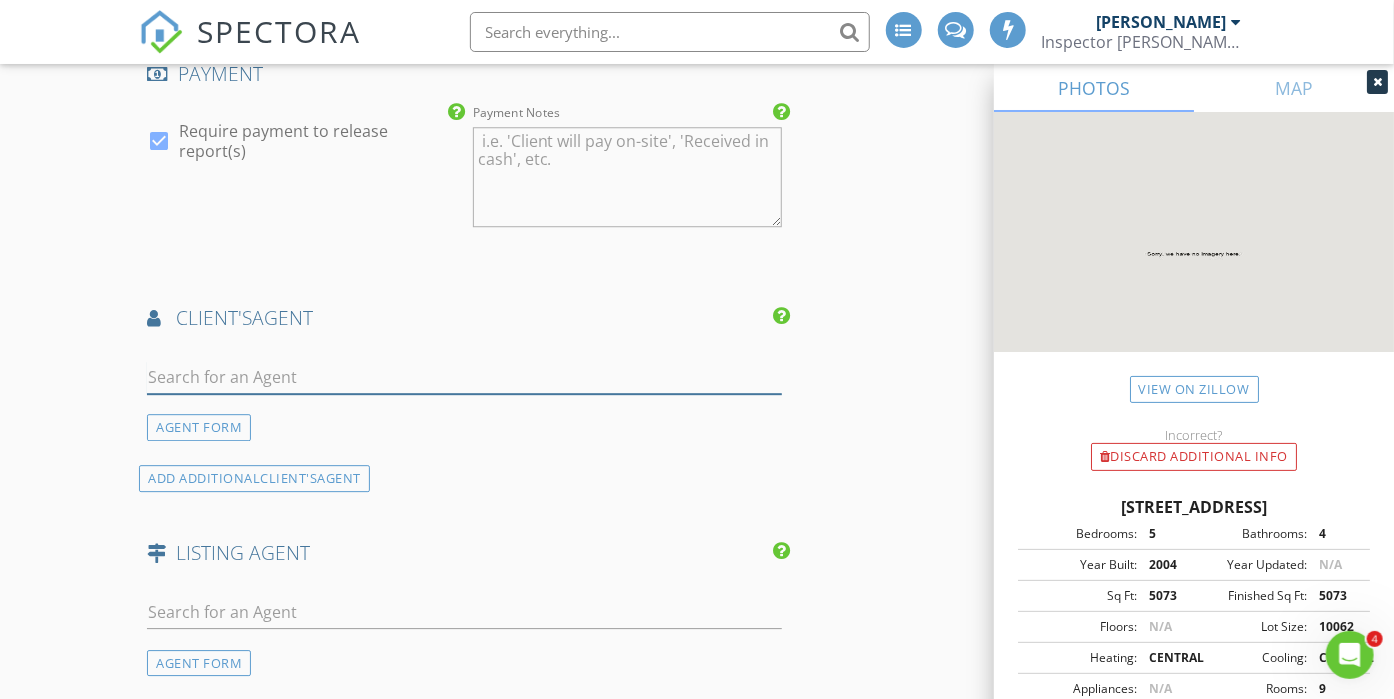 click at bounding box center (464, 377) 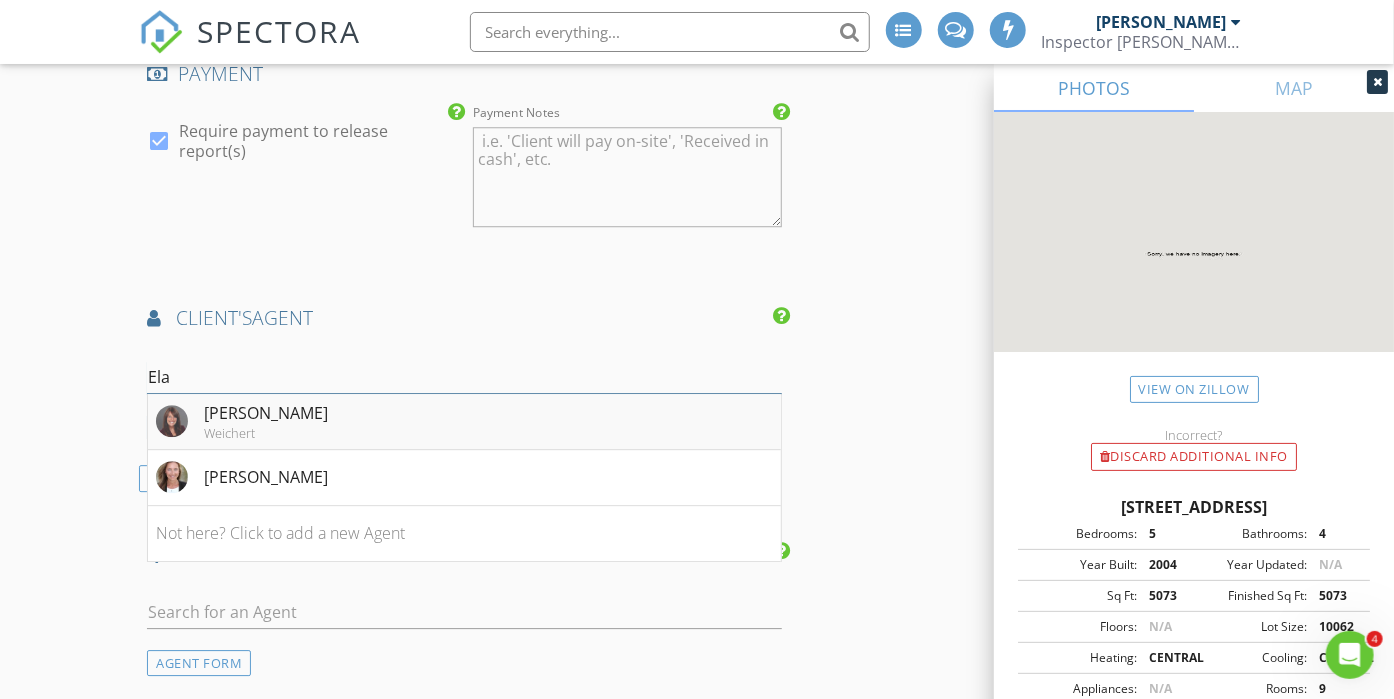 type on "Ela" 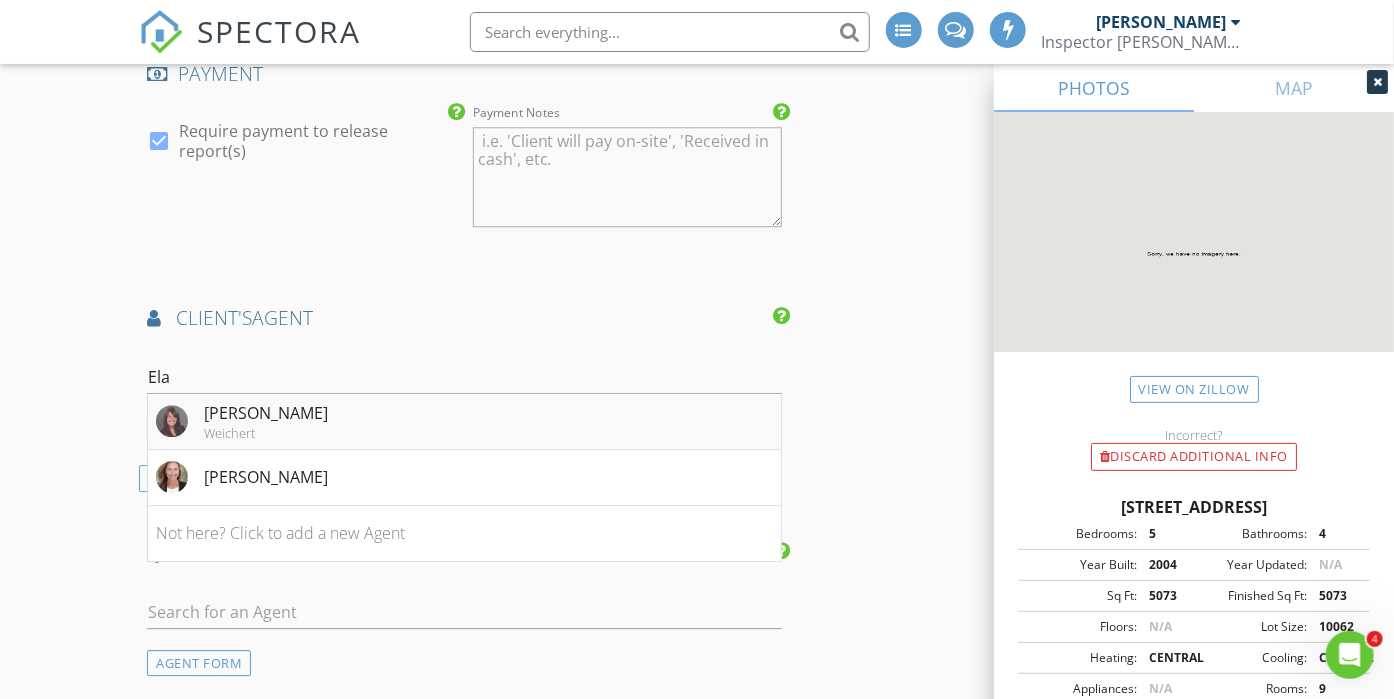 click on "Elaine O'Connell" at bounding box center (266, 413) 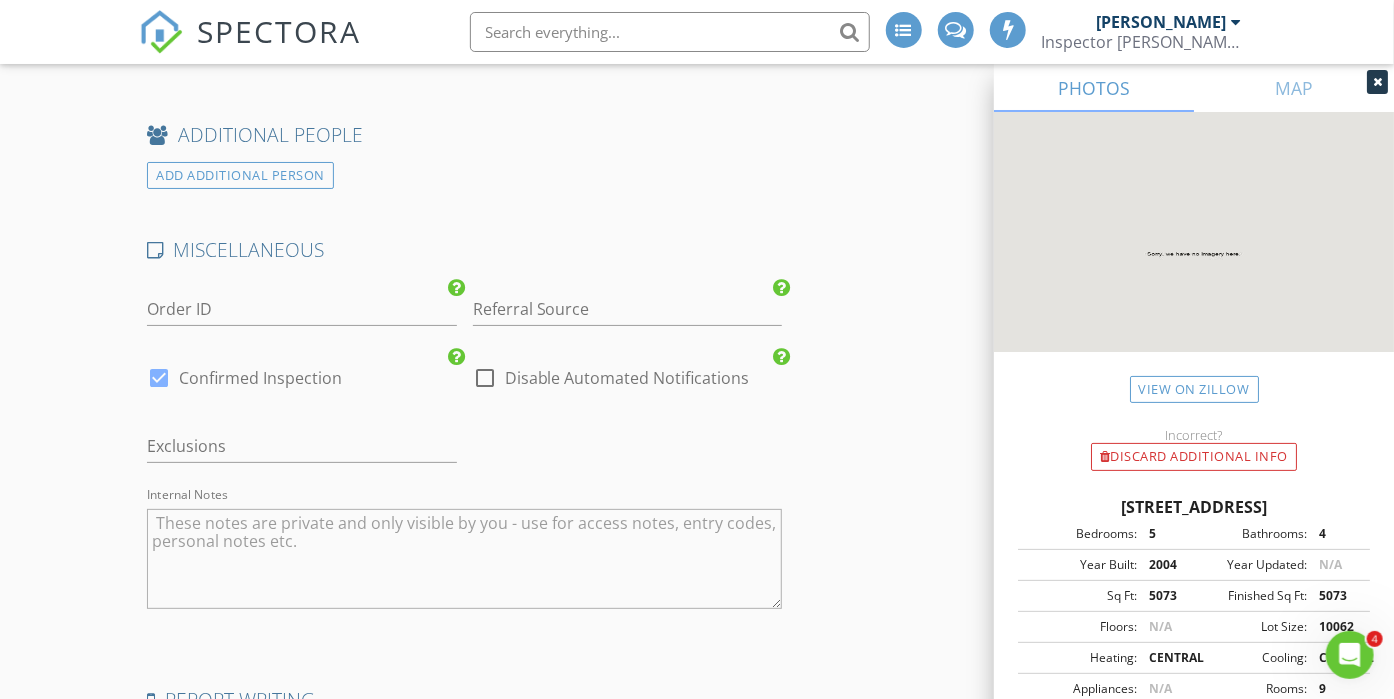 scroll, scrollTop: 3476, scrollLeft: 0, axis: vertical 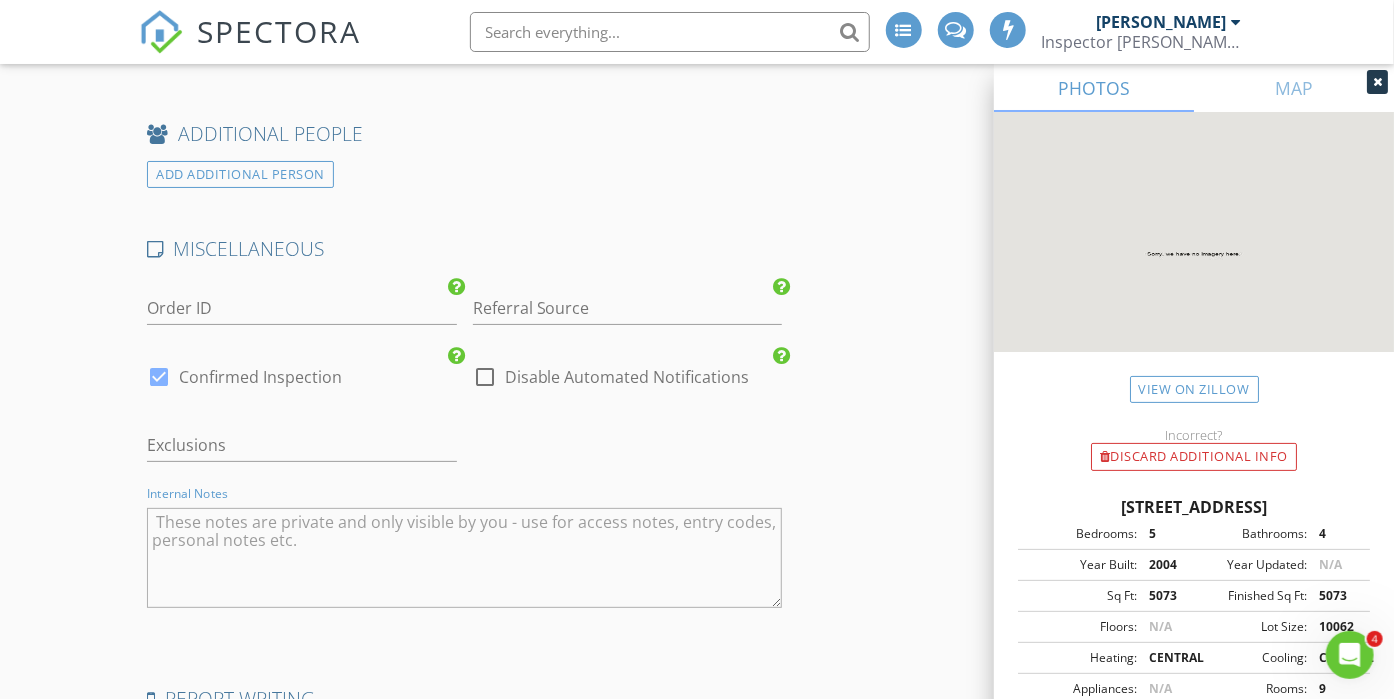 click at bounding box center (464, 558) 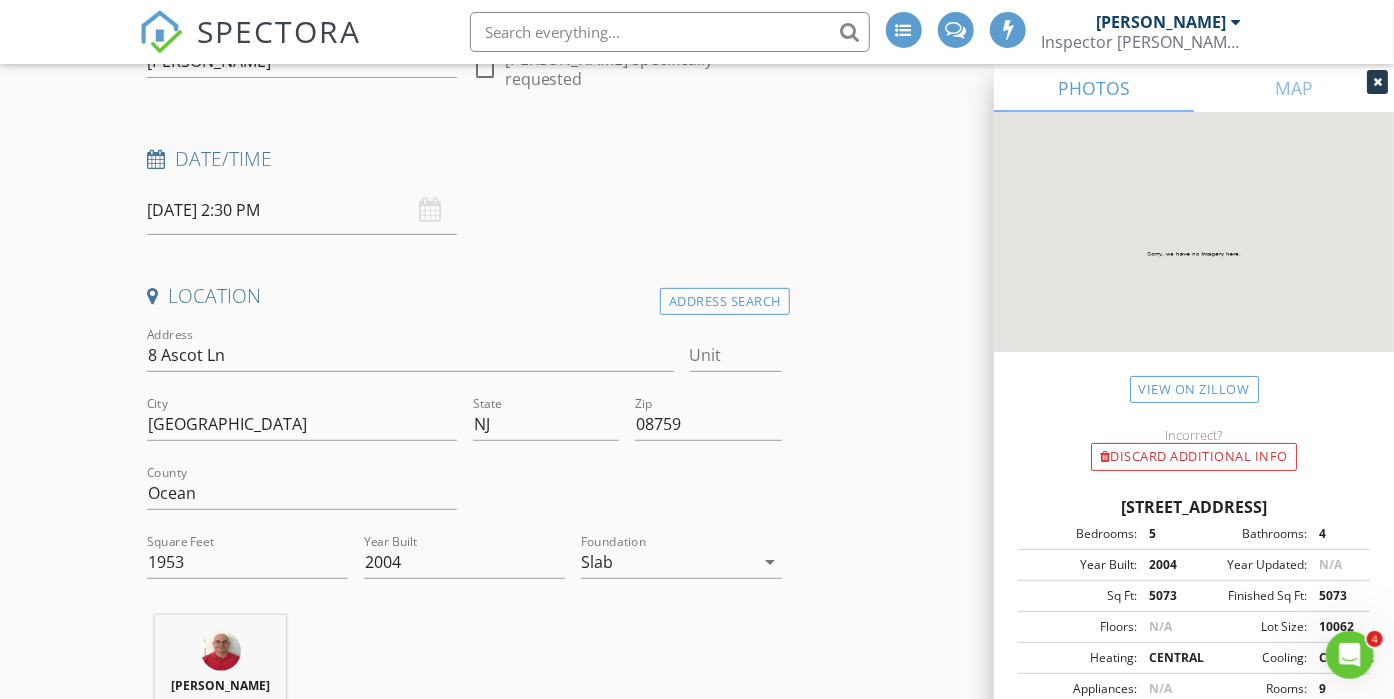 scroll, scrollTop: 264, scrollLeft: 0, axis: vertical 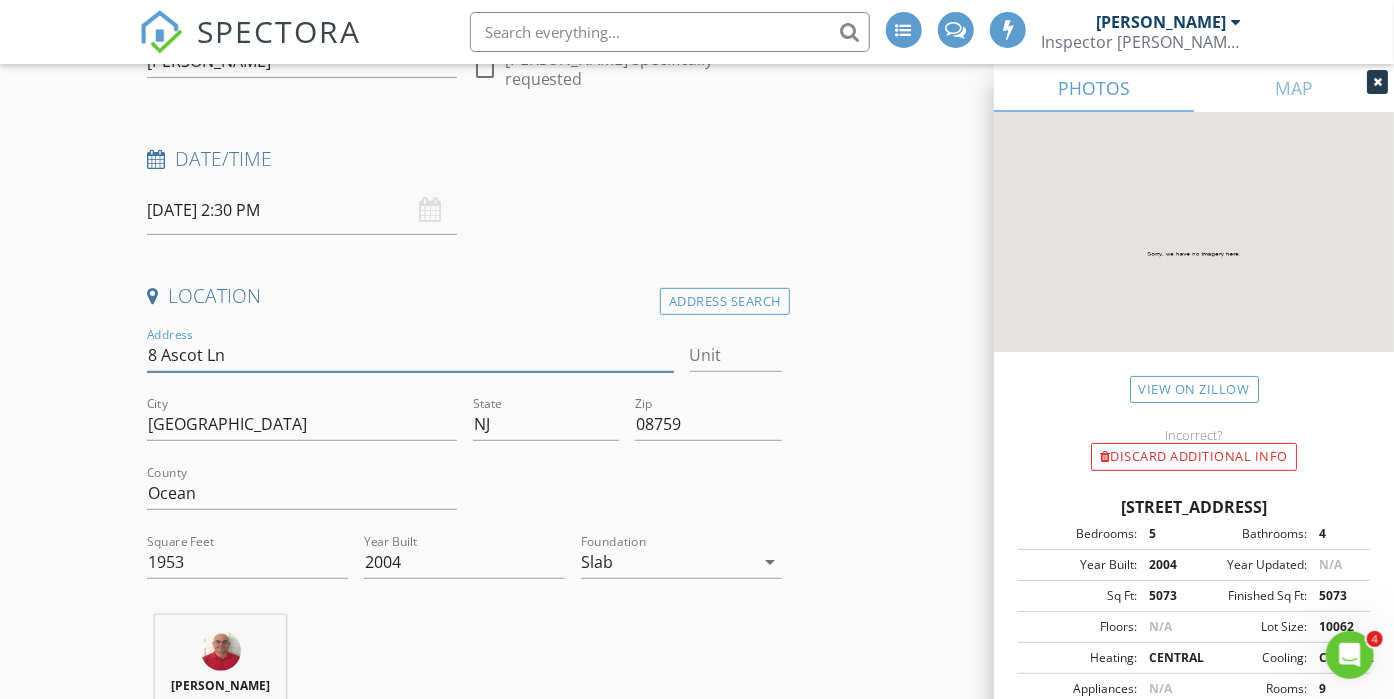 drag, startPoint x: 245, startPoint y: 350, endPoint x: 114, endPoint y: 343, distance: 131.18689 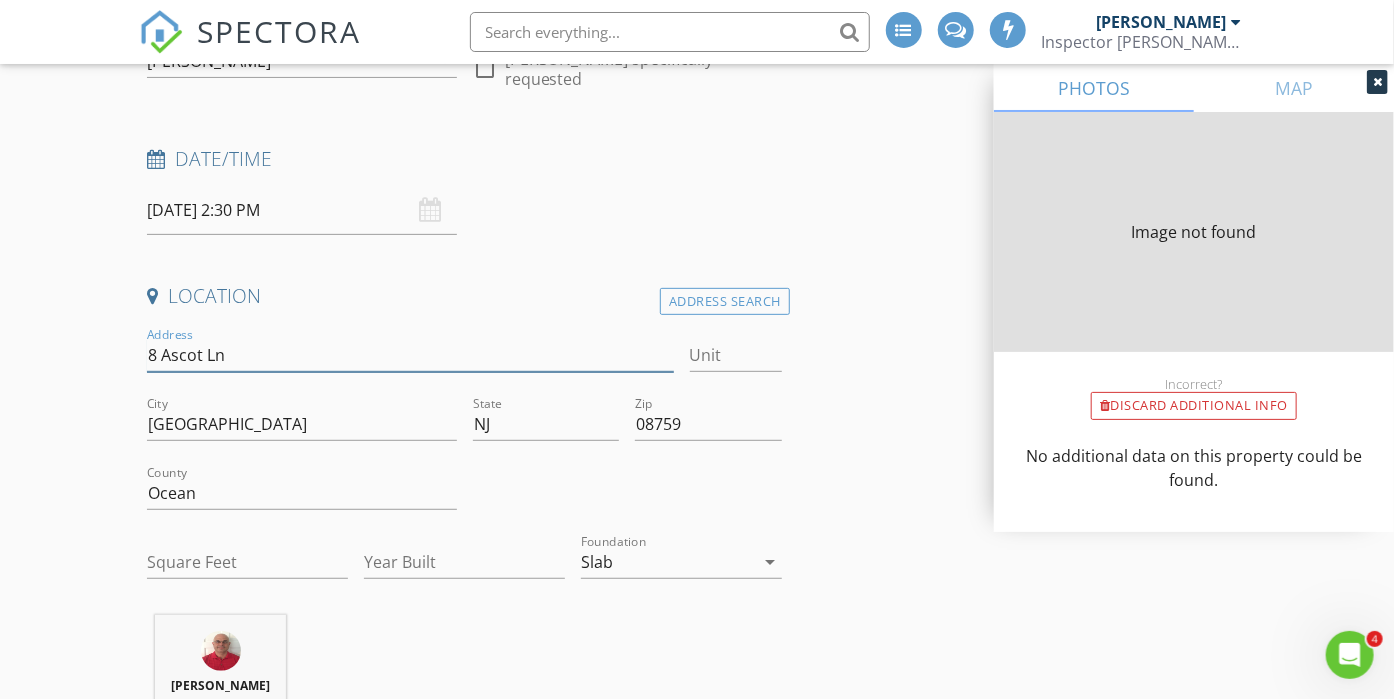 type on "1953" 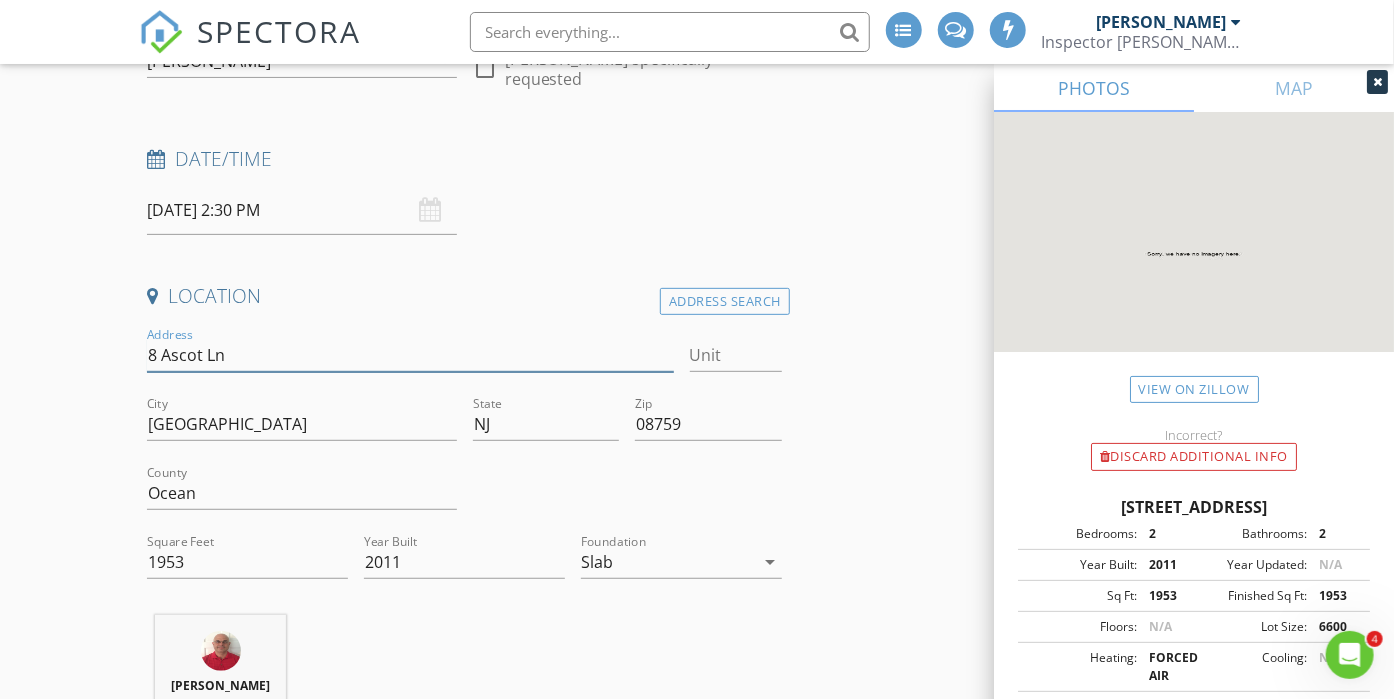 scroll, scrollTop: 756, scrollLeft: 0, axis: vertical 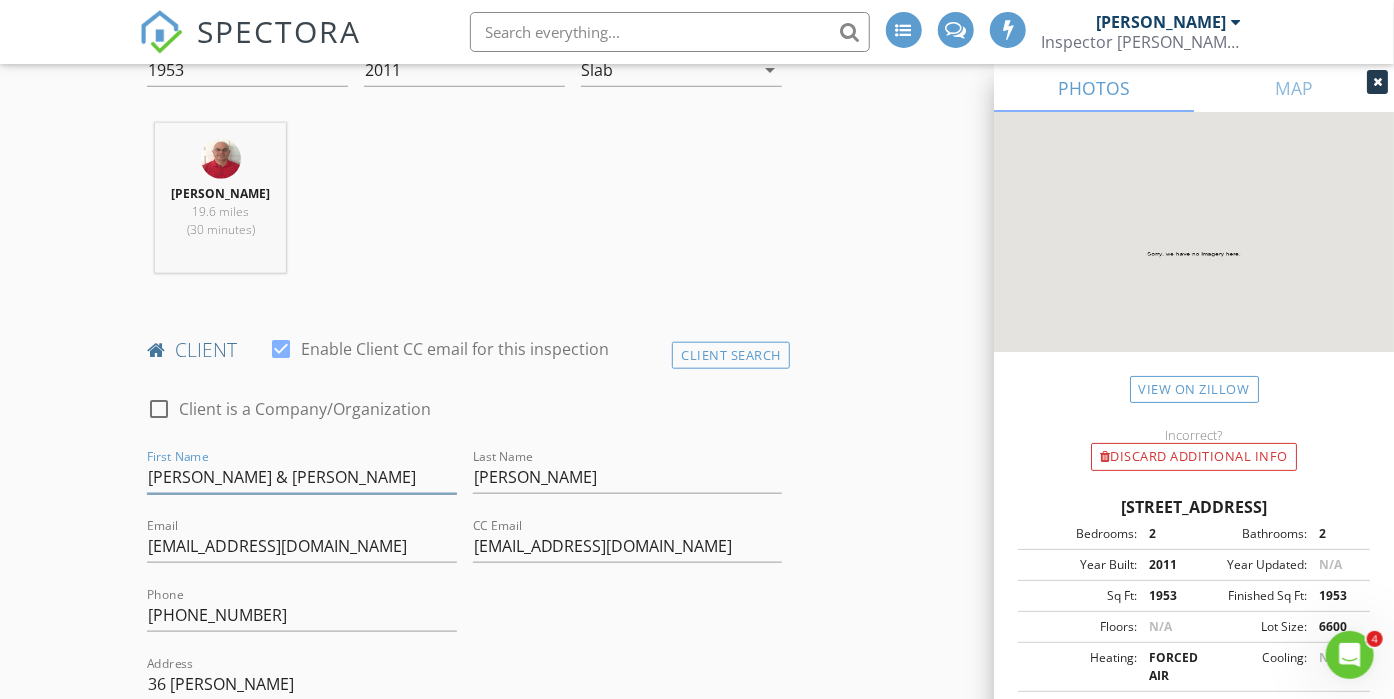 drag, startPoint x: 308, startPoint y: 476, endPoint x: 136, endPoint y: 471, distance: 172.07266 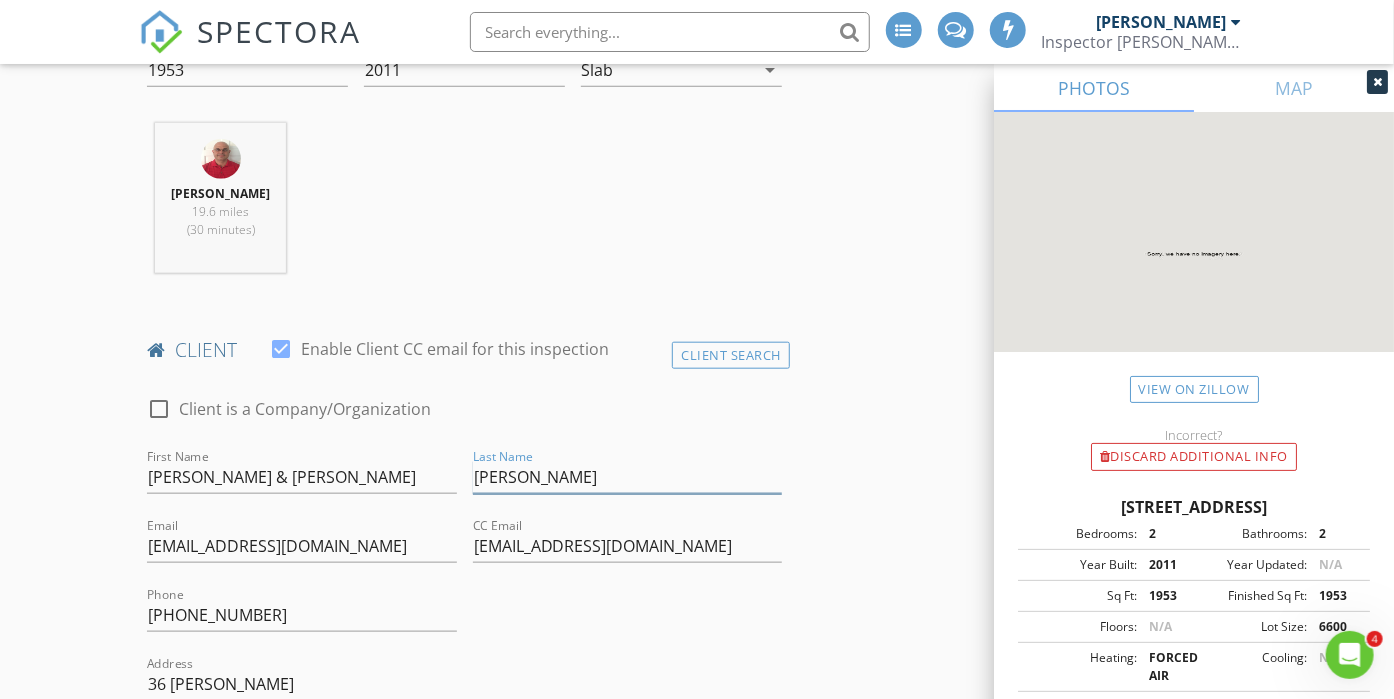 drag, startPoint x: 552, startPoint y: 480, endPoint x: 456, endPoint y: 482, distance: 96.02083 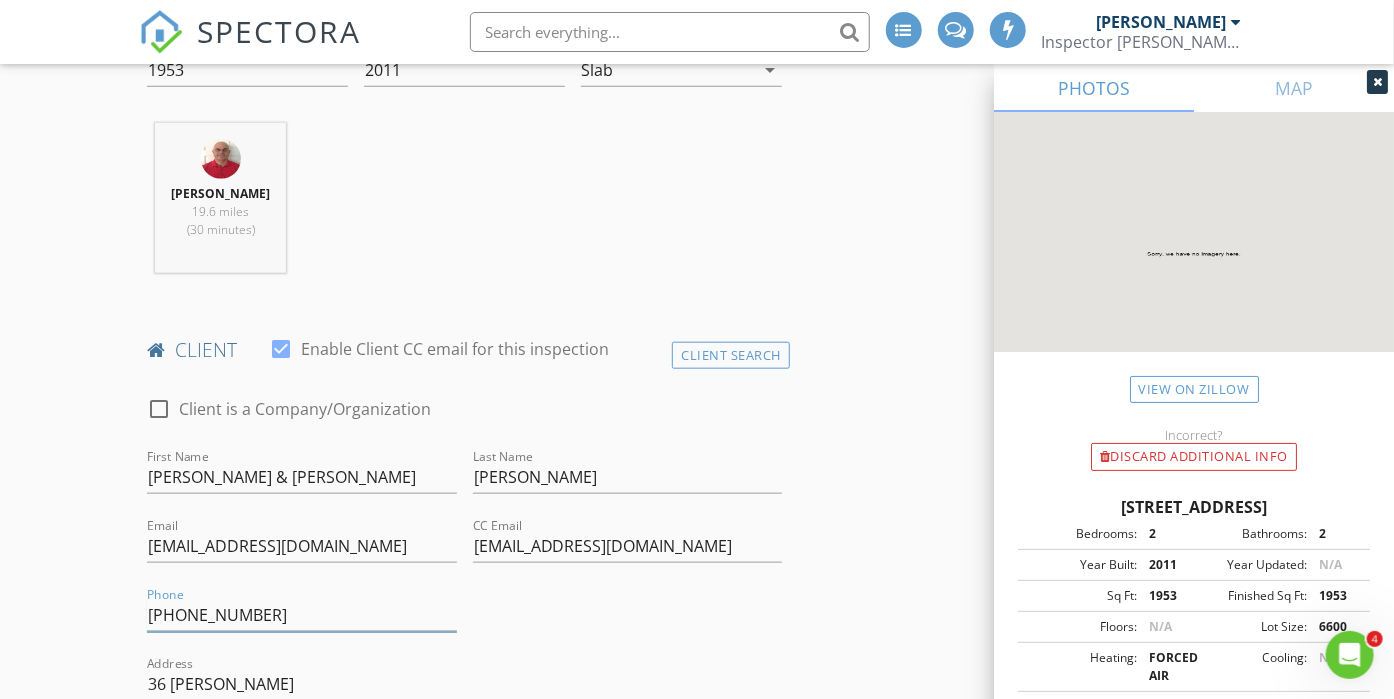 drag, startPoint x: 284, startPoint y: 611, endPoint x: 122, endPoint y: 621, distance: 162.30835 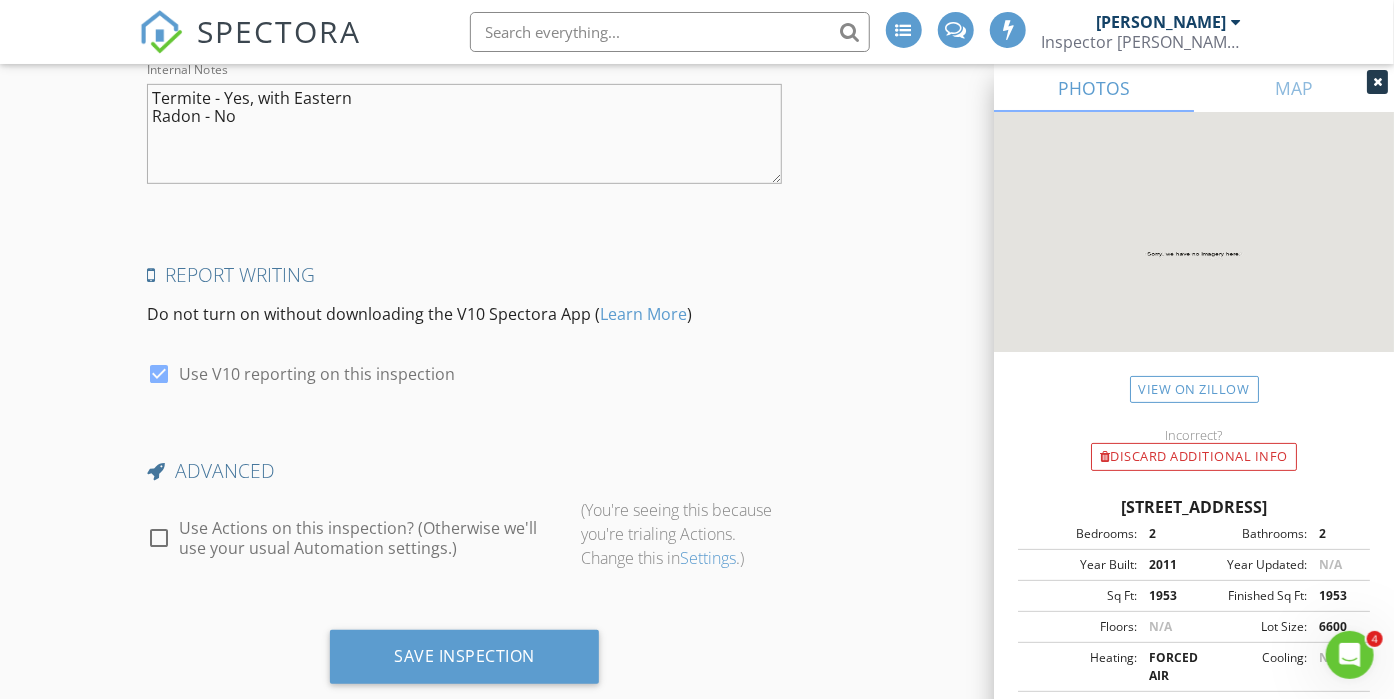 scroll, scrollTop: 3923, scrollLeft: 0, axis: vertical 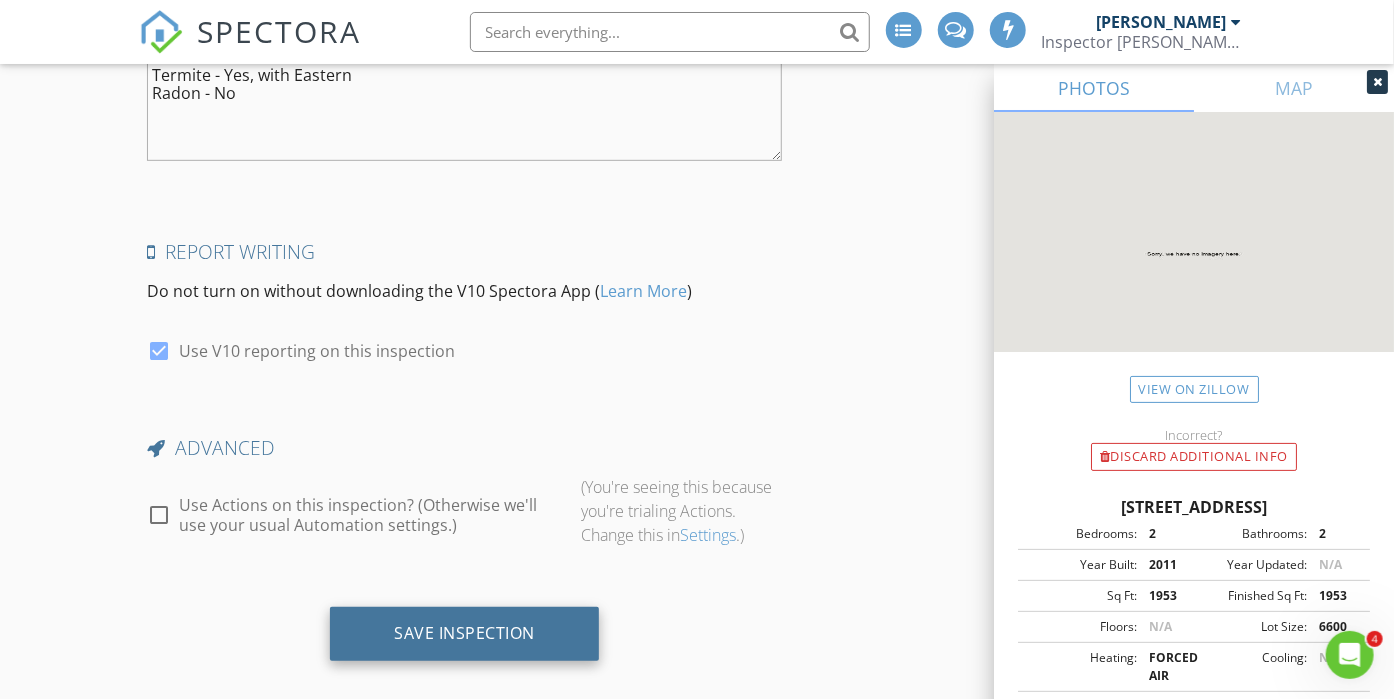 click on "Save Inspection" at bounding box center (464, 633) 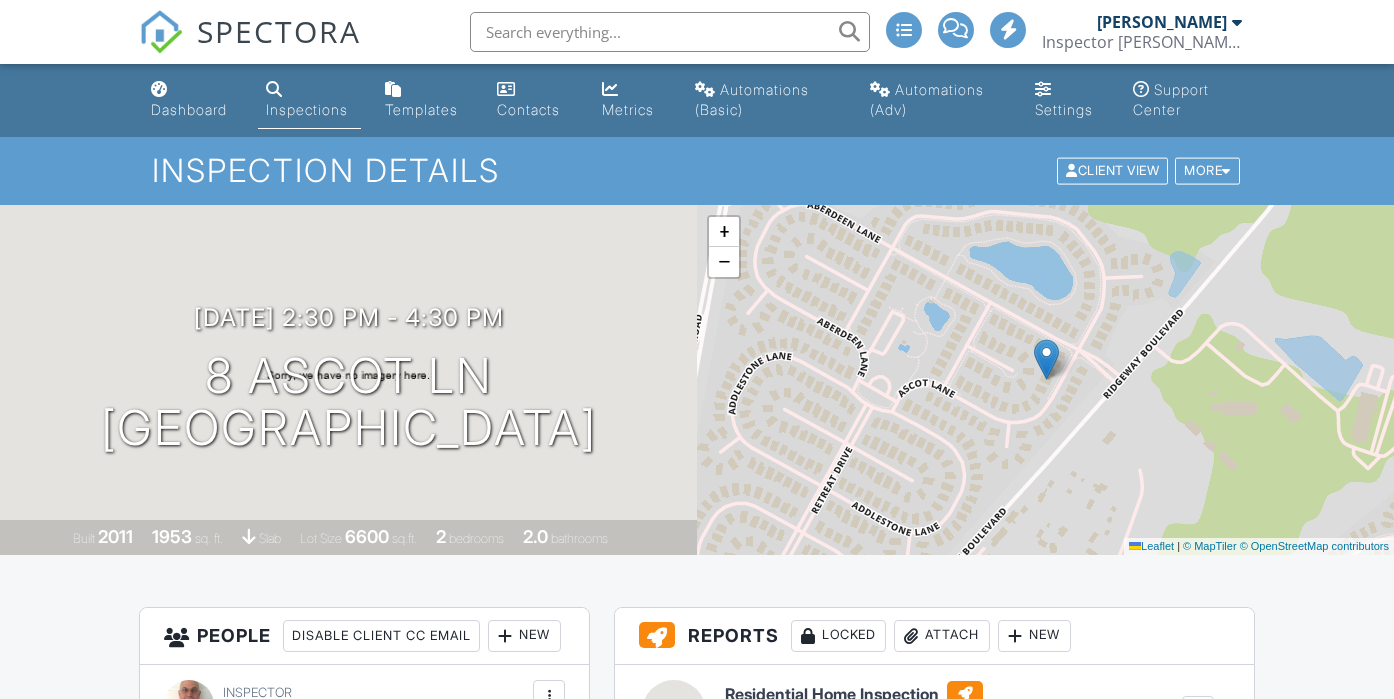 scroll, scrollTop: 0, scrollLeft: 0, axis: both 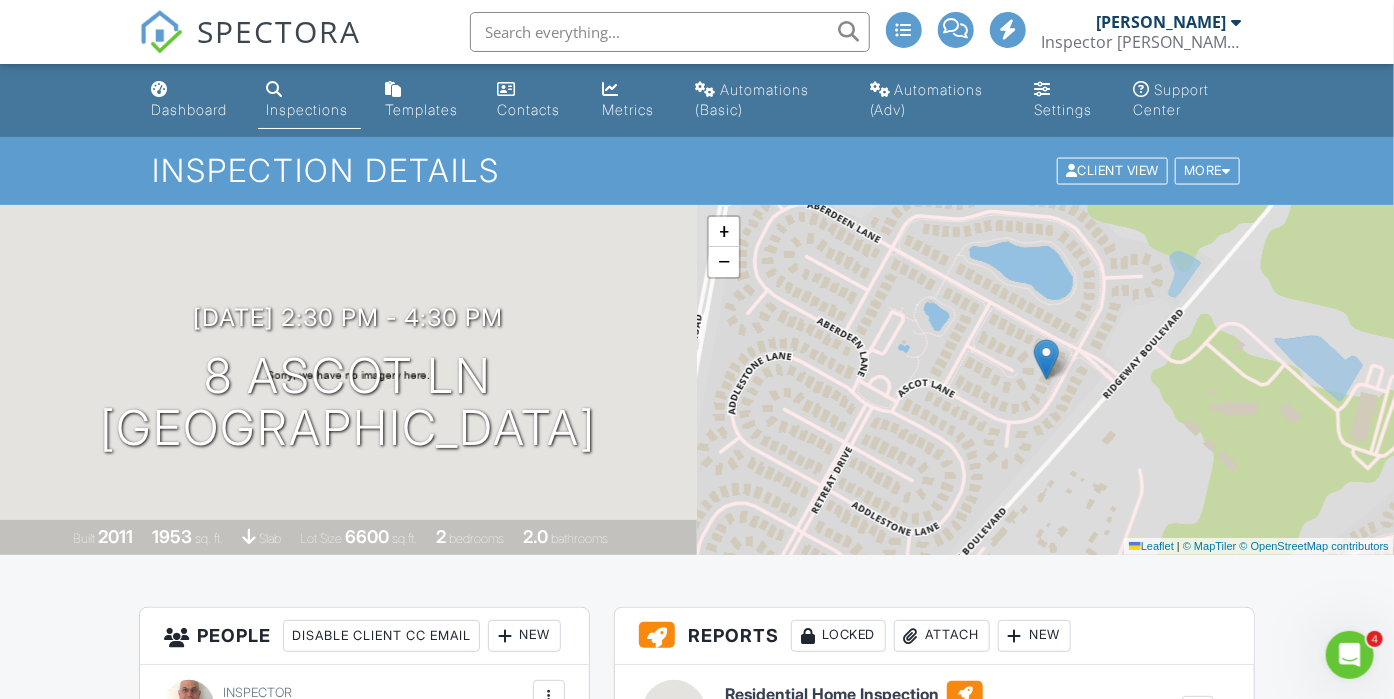 click on "All emails and texts are disabled for this inspection!
All emails and texts have been disabled for this inspection. This may have happened due to someone manually disabling them or this inspection being unconfirmed when it was scheduled. To re-enable emails and texts for this inspection, click the button below.
Turn on emails and texts
Turn on and Requeue Notifications
Reports
Locked
Attach
New
Residential Home Inspection
Inspector Joe-Residential
Edit
View
Residential Home Inspection
Inspector Joe-Residential
This report will be built from your template on 07/11/25  3:00am
Quick Publish
Copy
Build Now
Delete
Publish All
Checking report completion
Publish report?
Before publishing from the web, click "Preview/Publish" in the Report Editor to save your changes ( don't know where that is?" at bounding box center (696, 1647) 